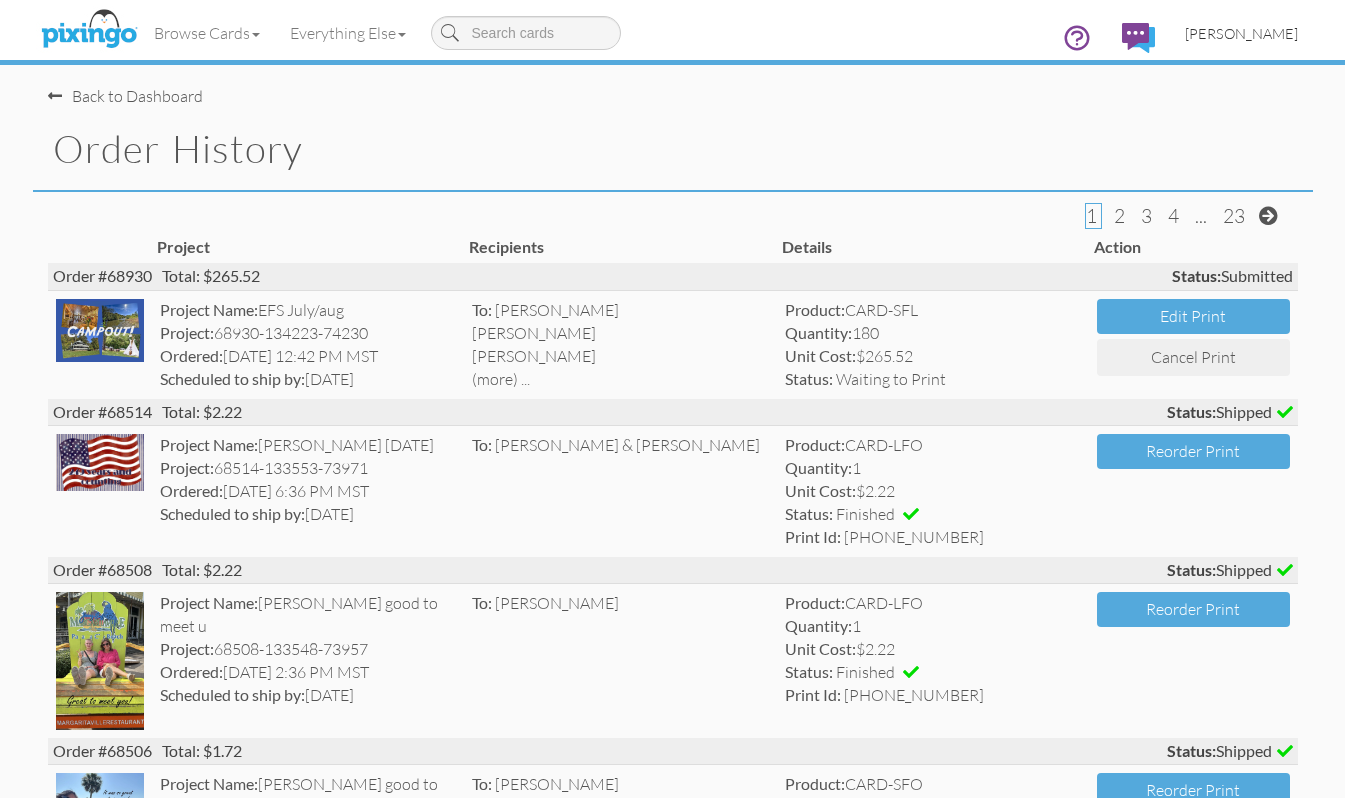 scroll, scrollTop: 0, scrollLeft: 0, axis: both 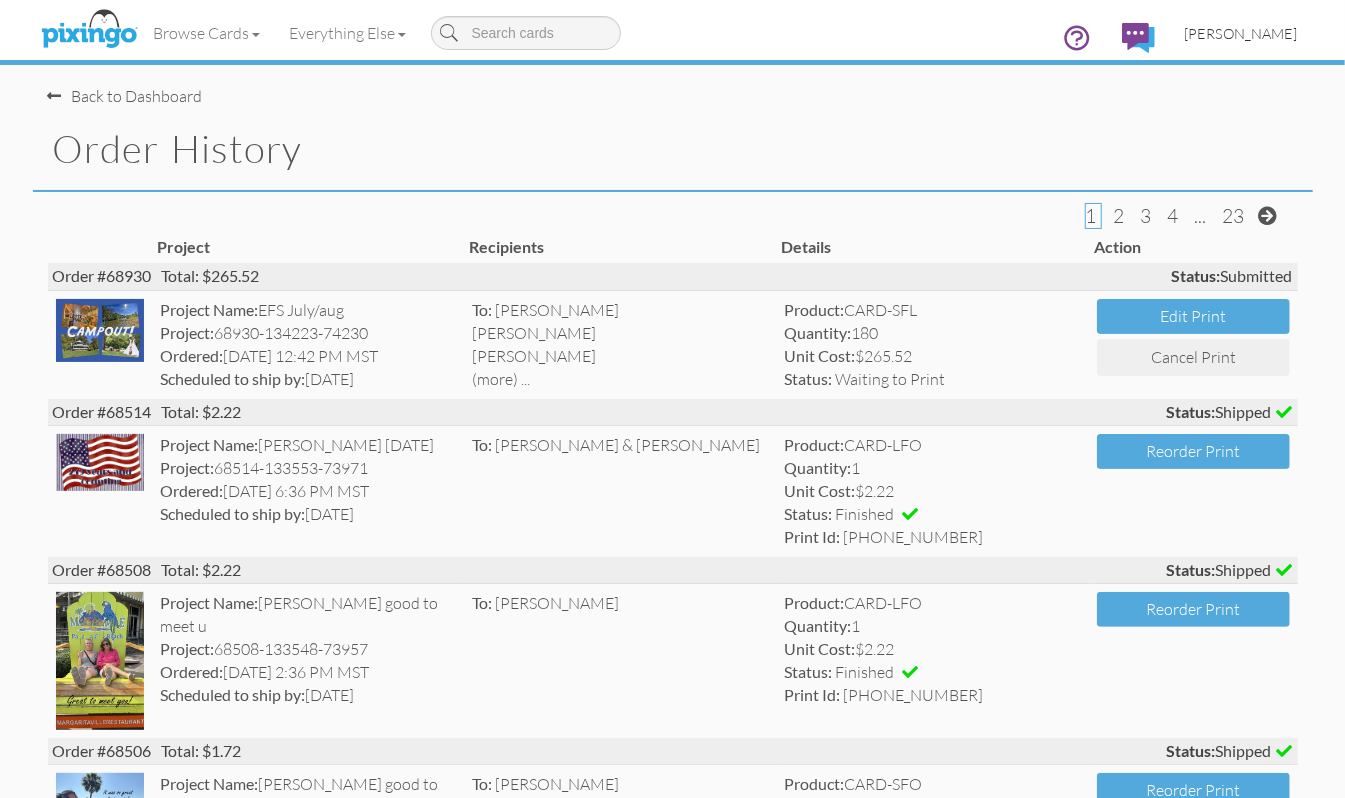 click on "[PERSON_NAME]" at bounding box center [1241, 33] 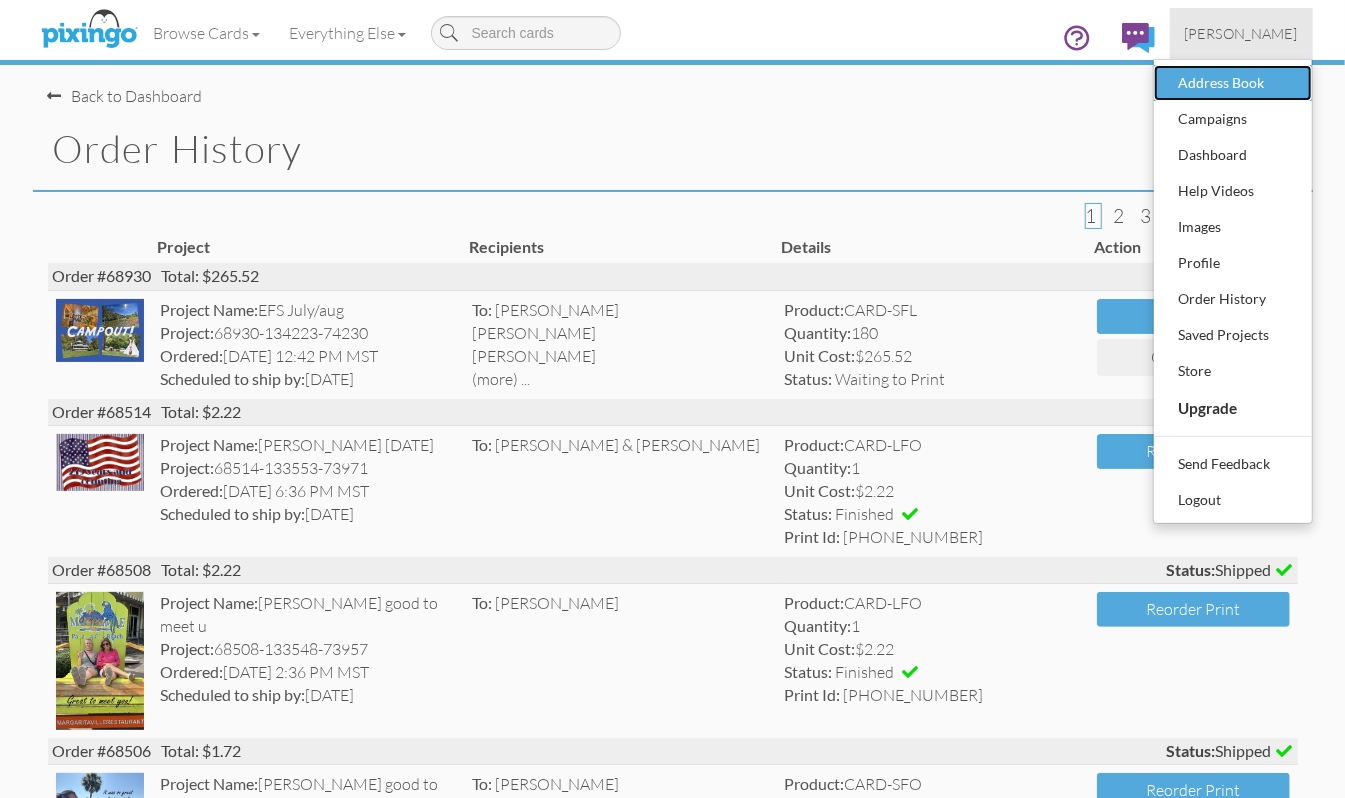 click on "Address Book" at bounding box center [1233, 83] 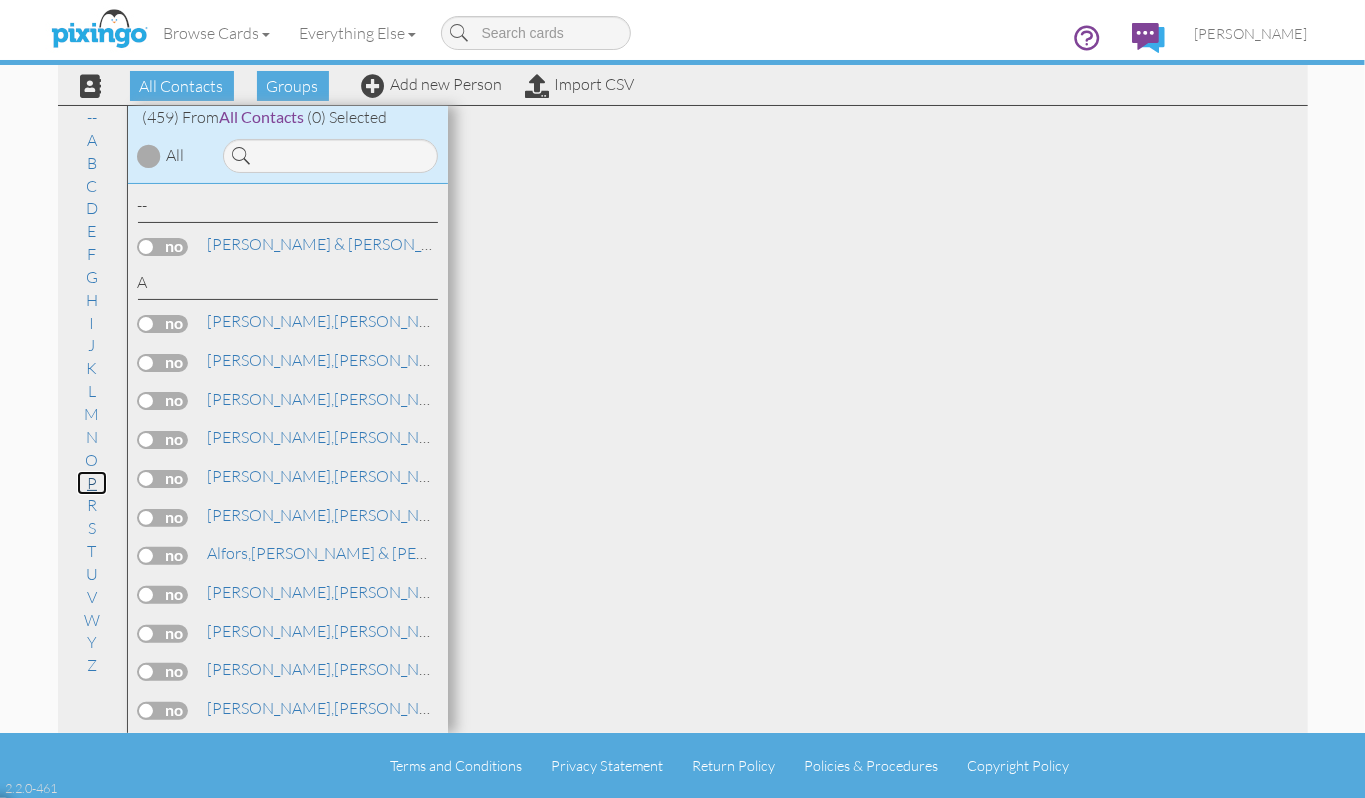 click on "P" at bounding box center [92, 483] 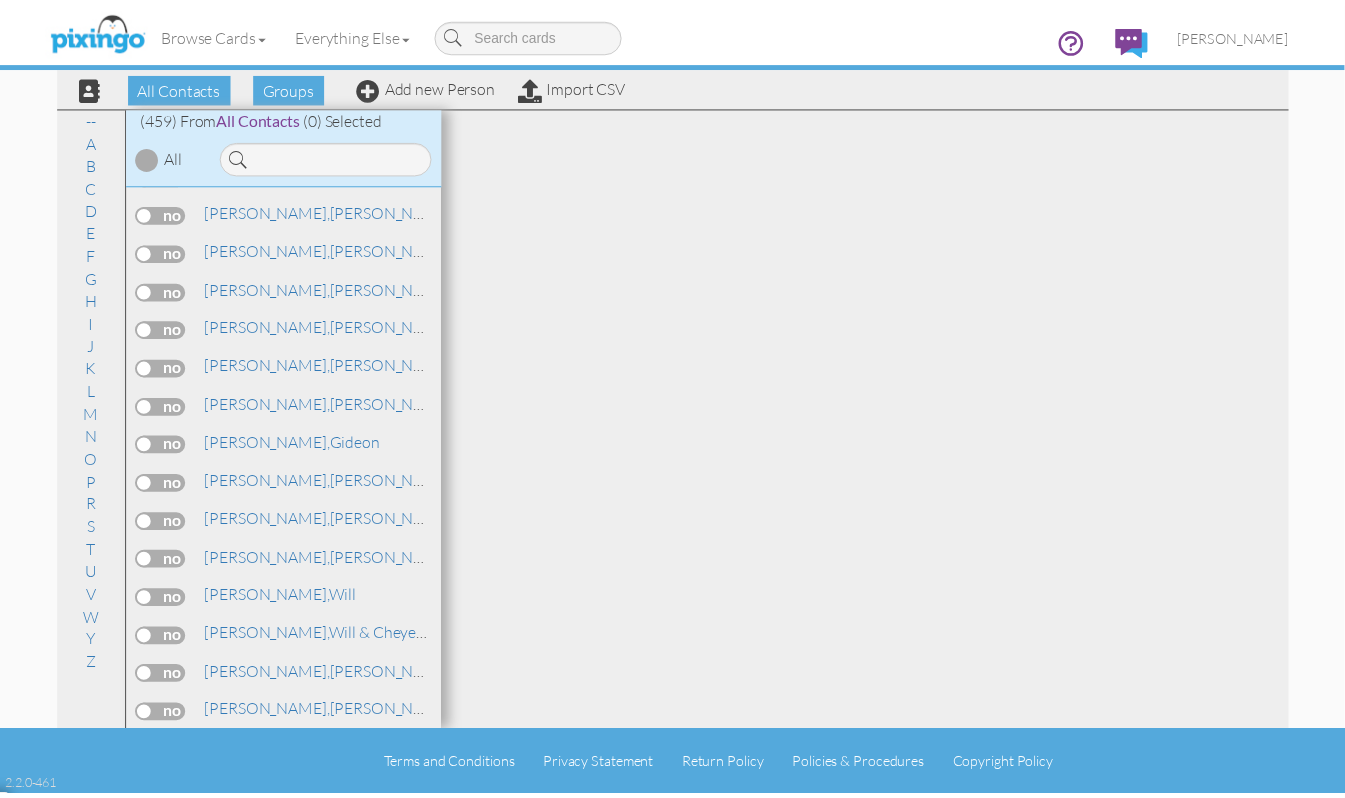 scroll, scrollTop: 12777, scrollLeft: 0, axis: vertical 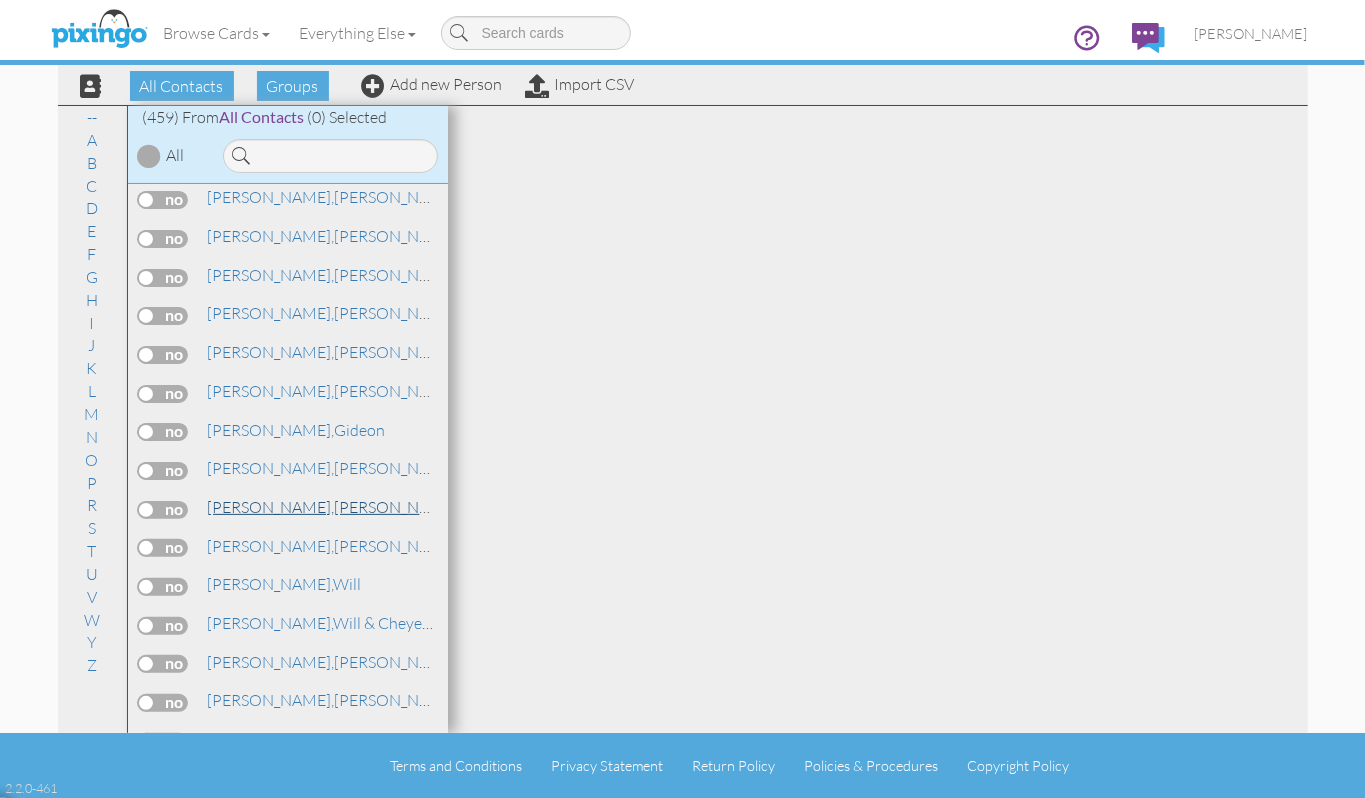 click on "[PERSON_NAME]" at bounding box center (333, 507) 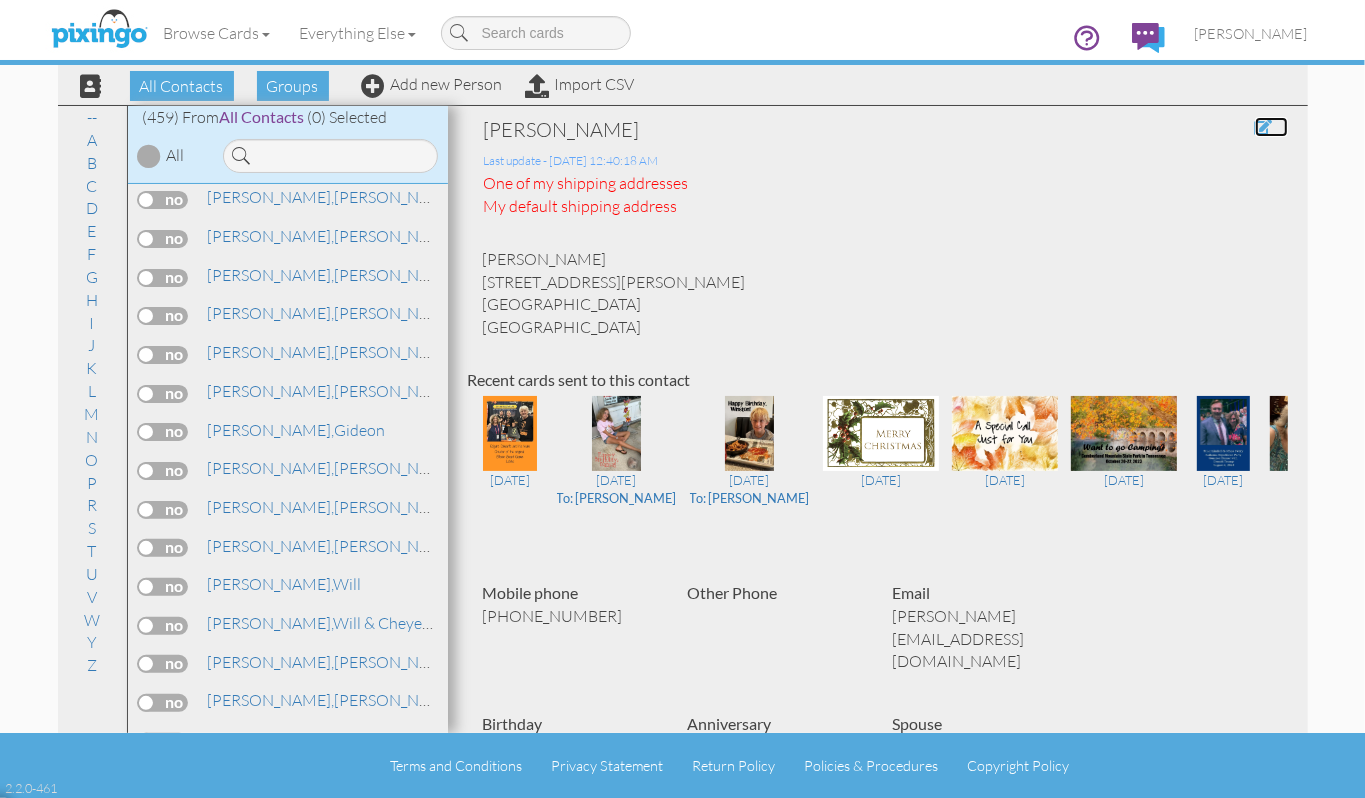 click at bounding box center (1264, 127) 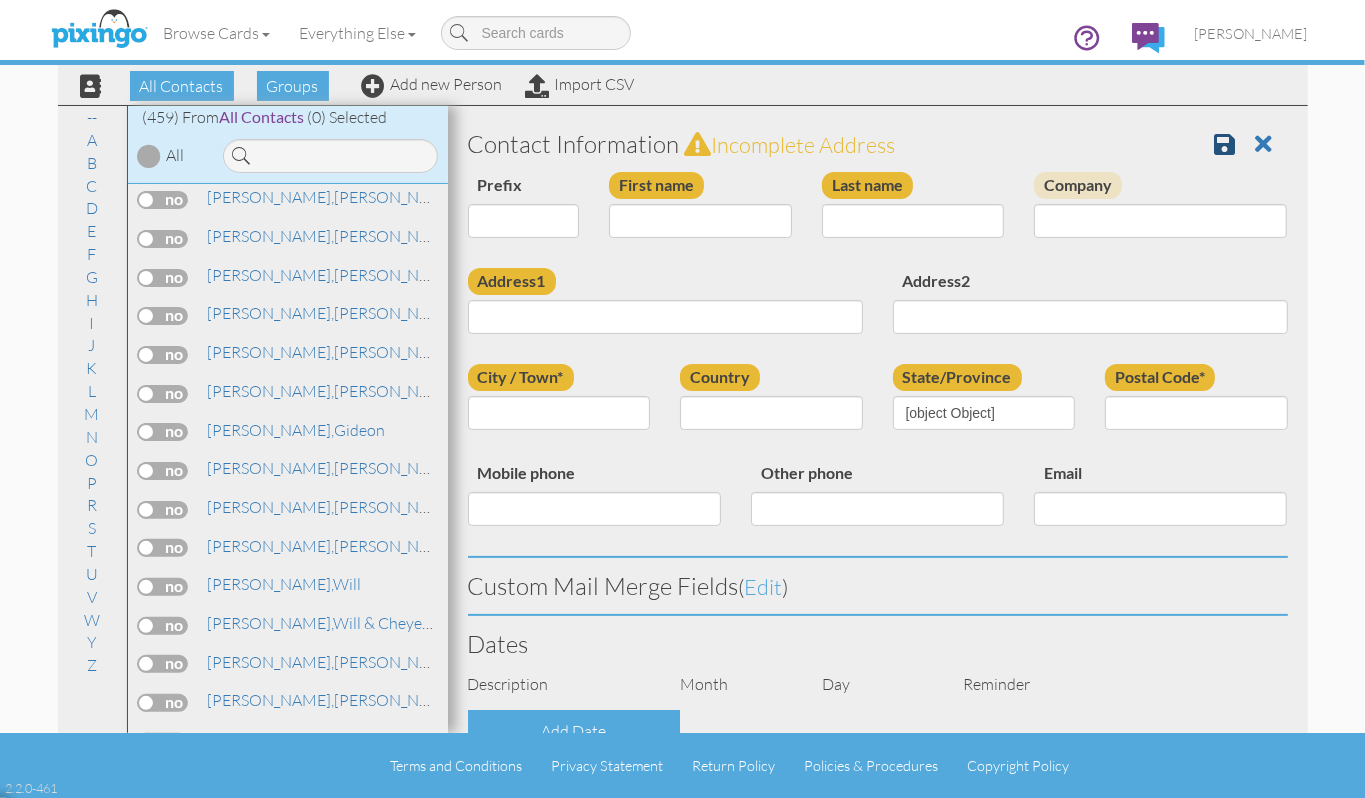 type on "[PERSON_NAME]" 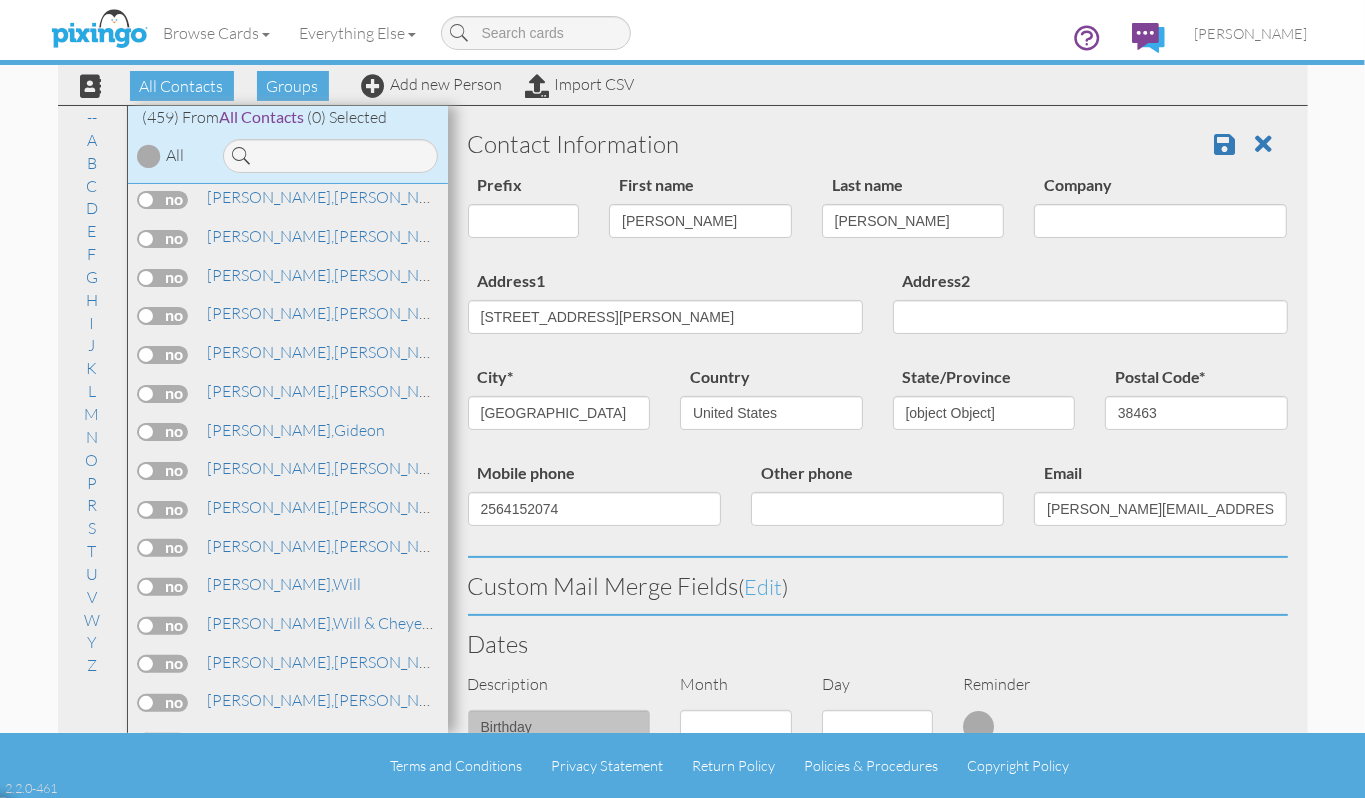 select on "object:8572" 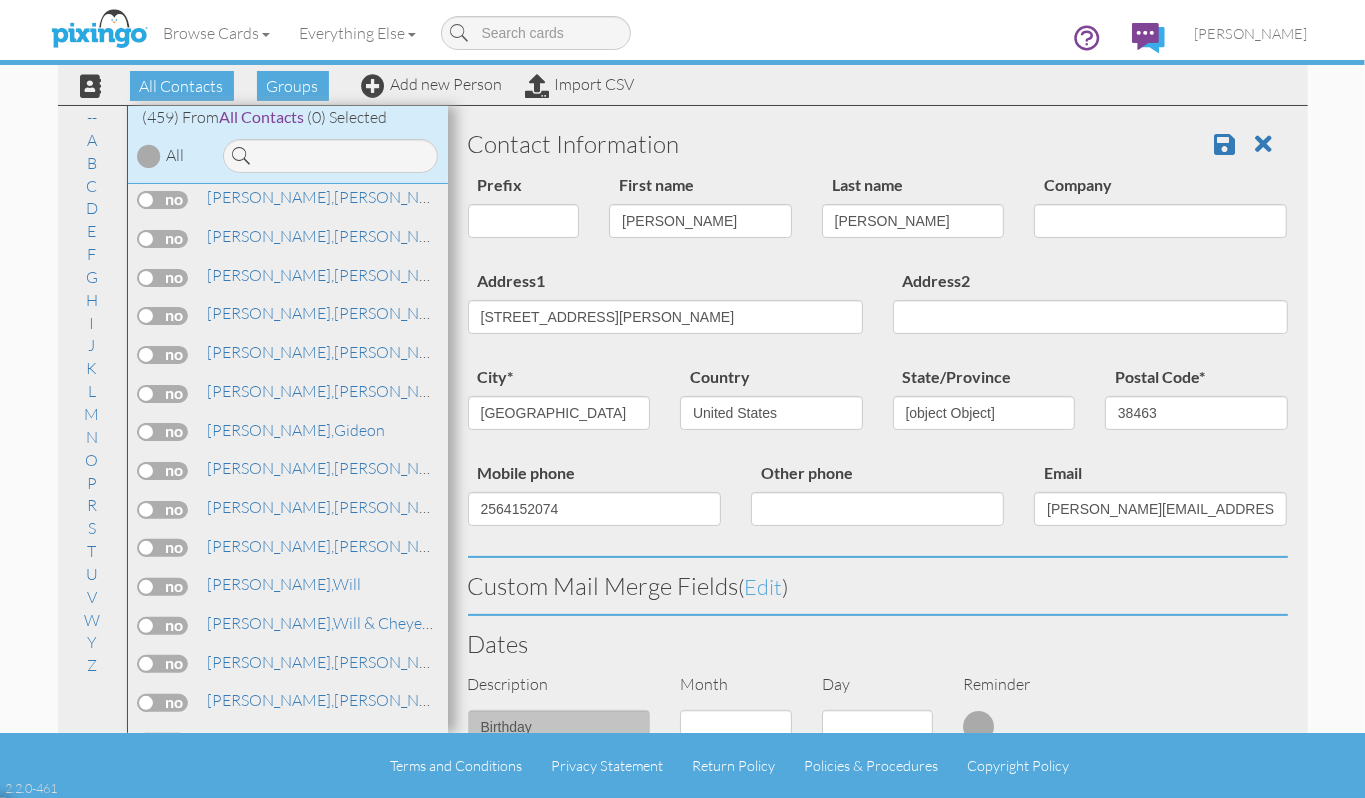 select on "object:8817" 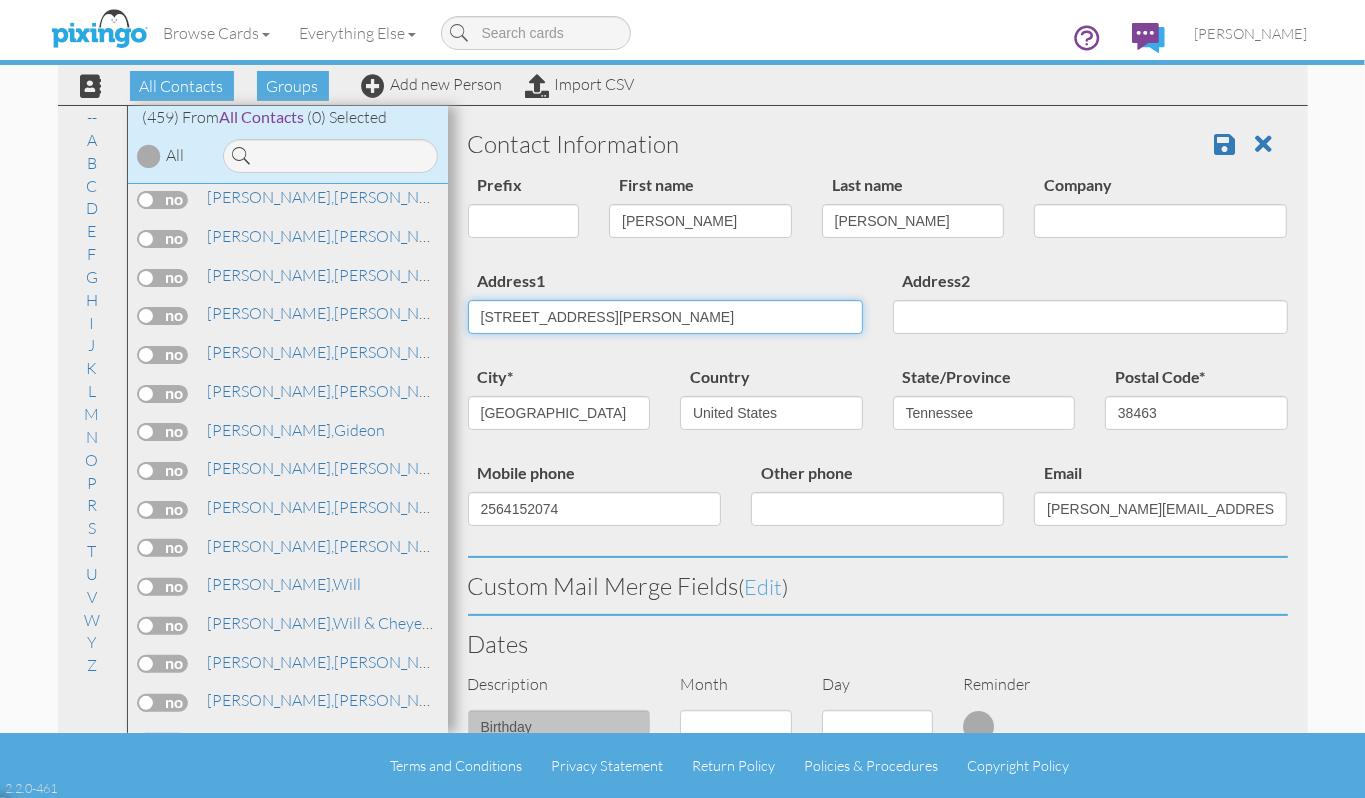 drag, startPoint x: 624, startPoint y: 320, endPoint x: 416, endPoint y: 337, distance: 208.69356 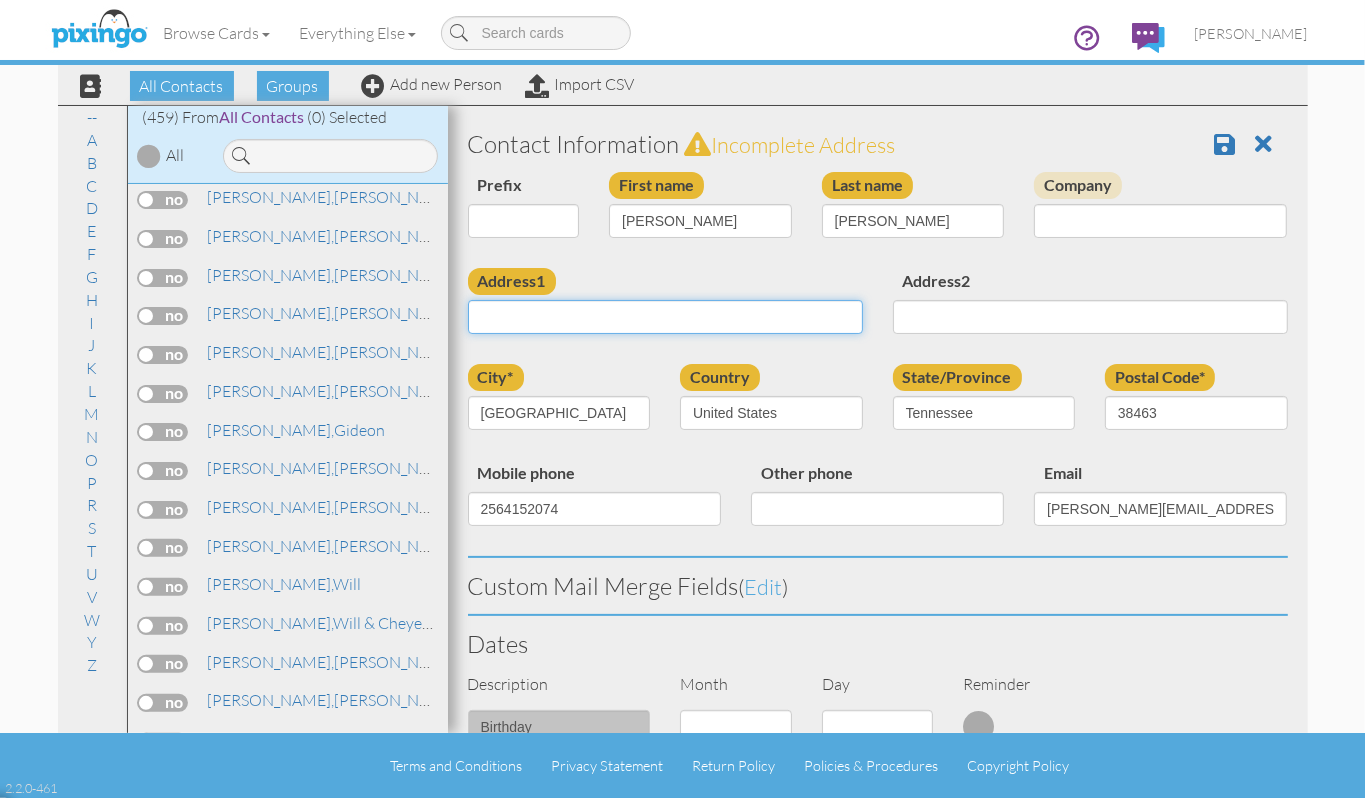 paste on "[STREET_ADDRESS][PERSON_NAME]" 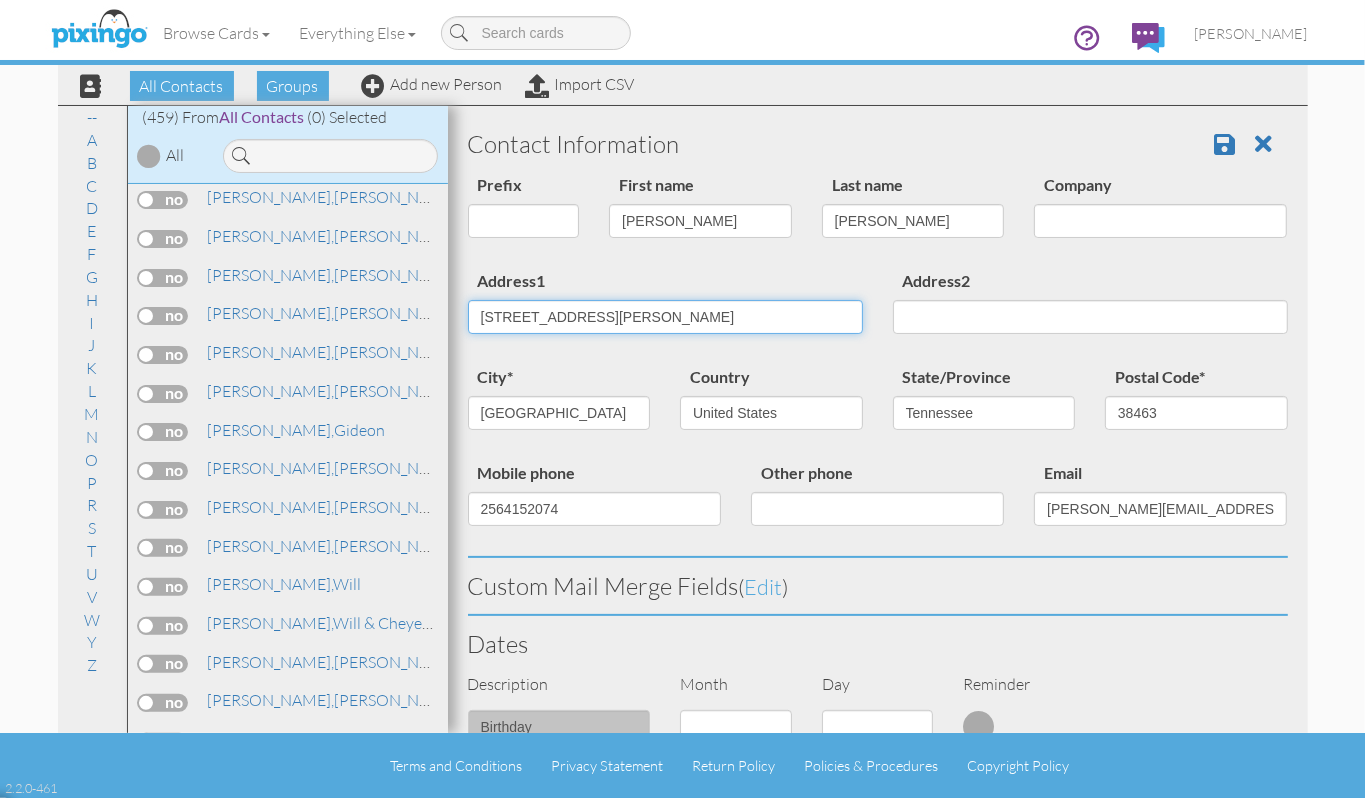 type on "[STREET_ADDRESS][PERSON_NAME]" 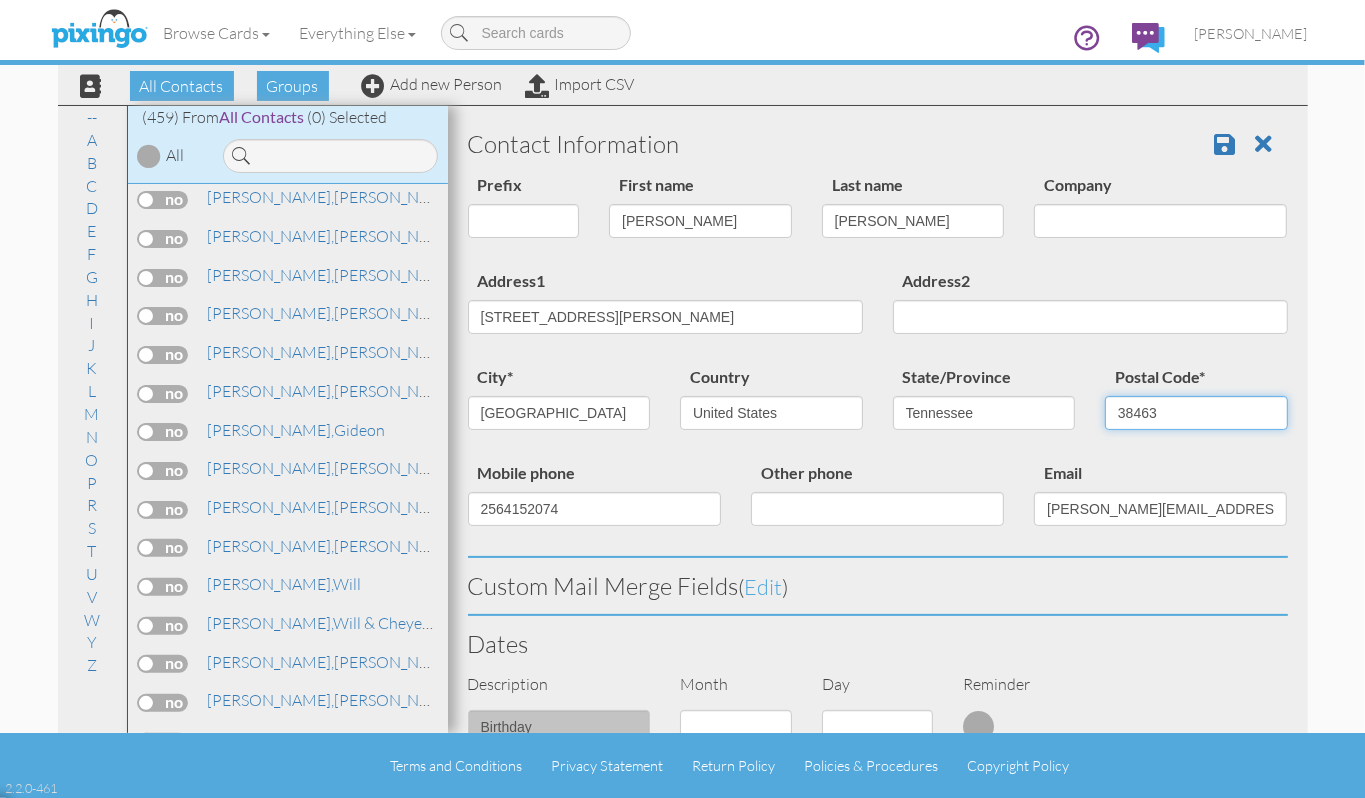 click on "38463" at bounding box center (1196, 413) 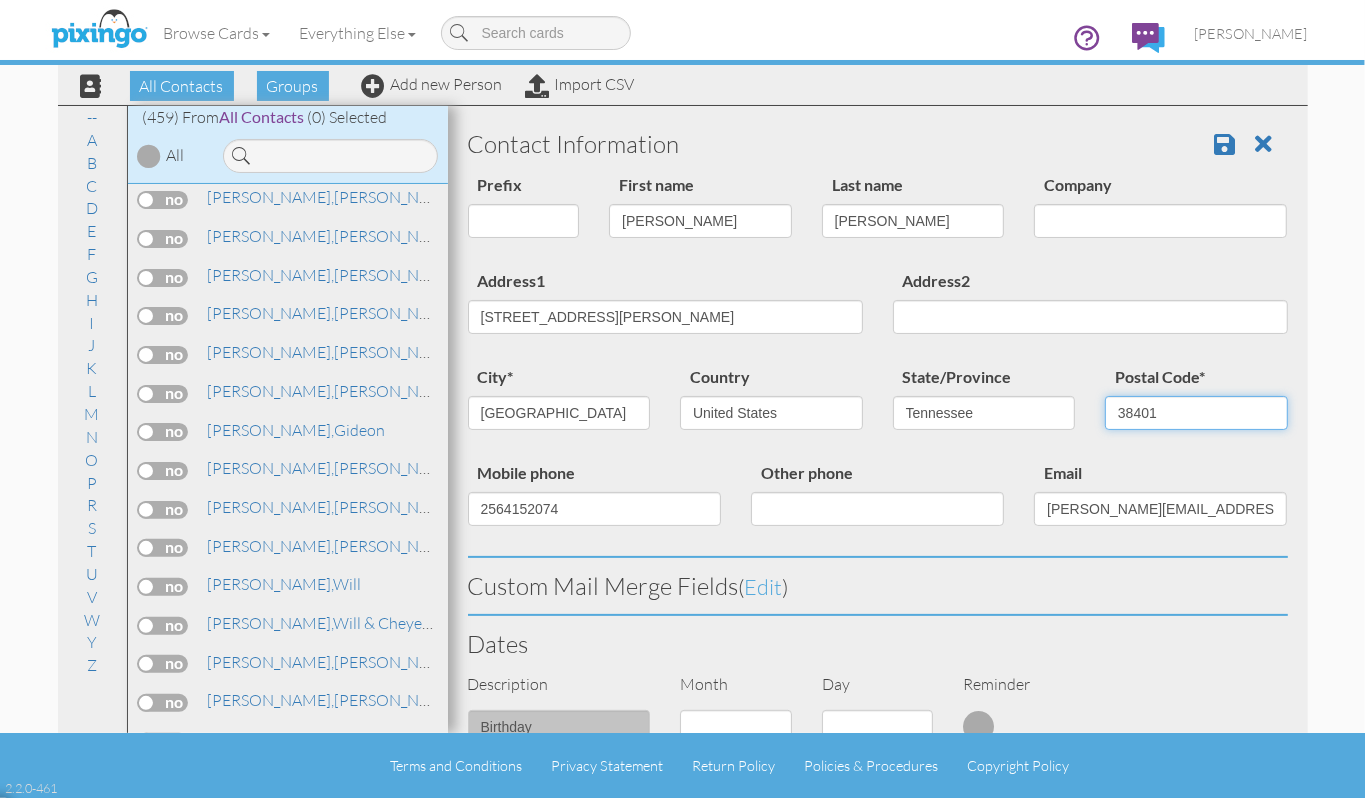 type on "38401" 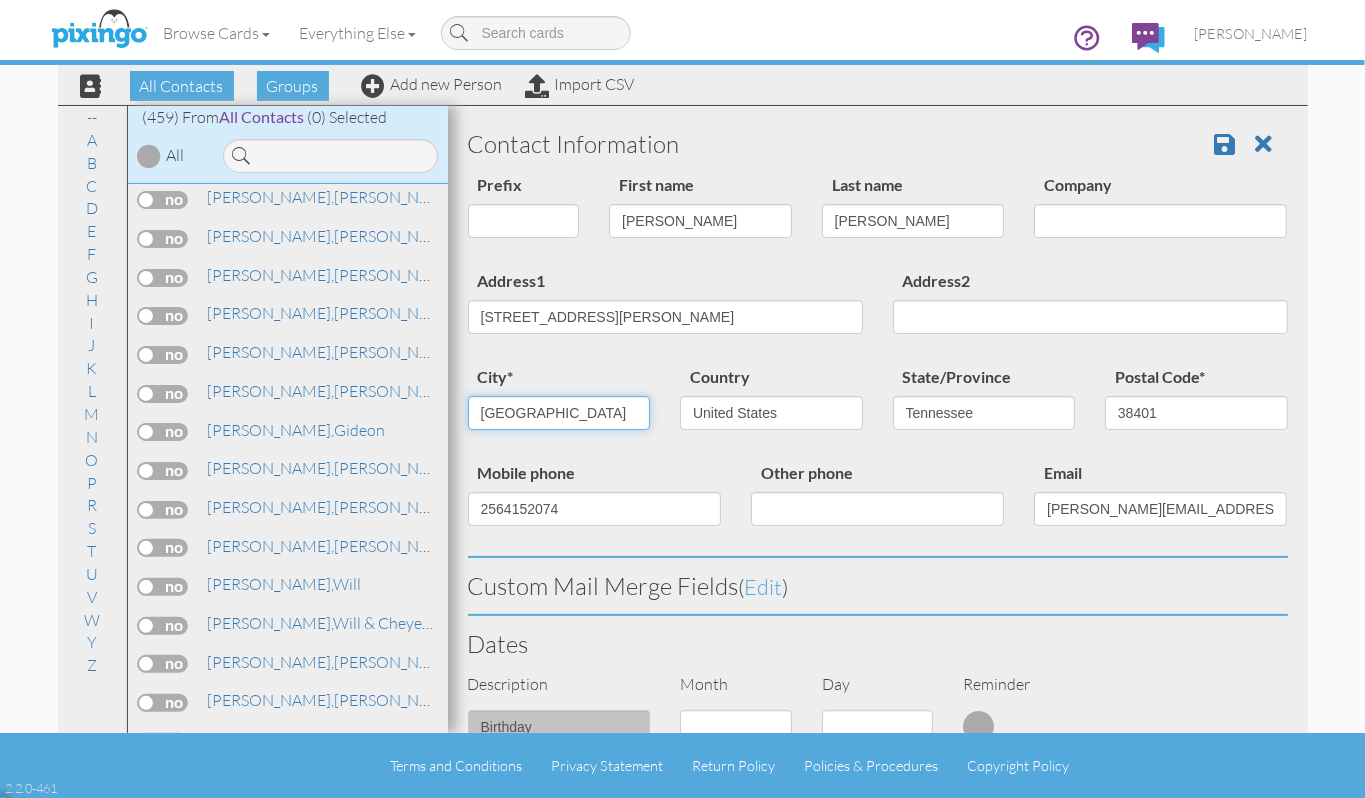 drag, startPoint x: 550, startPoint y: 412, endPoint x: 474, endPoint y: 434, distance: 79.12016 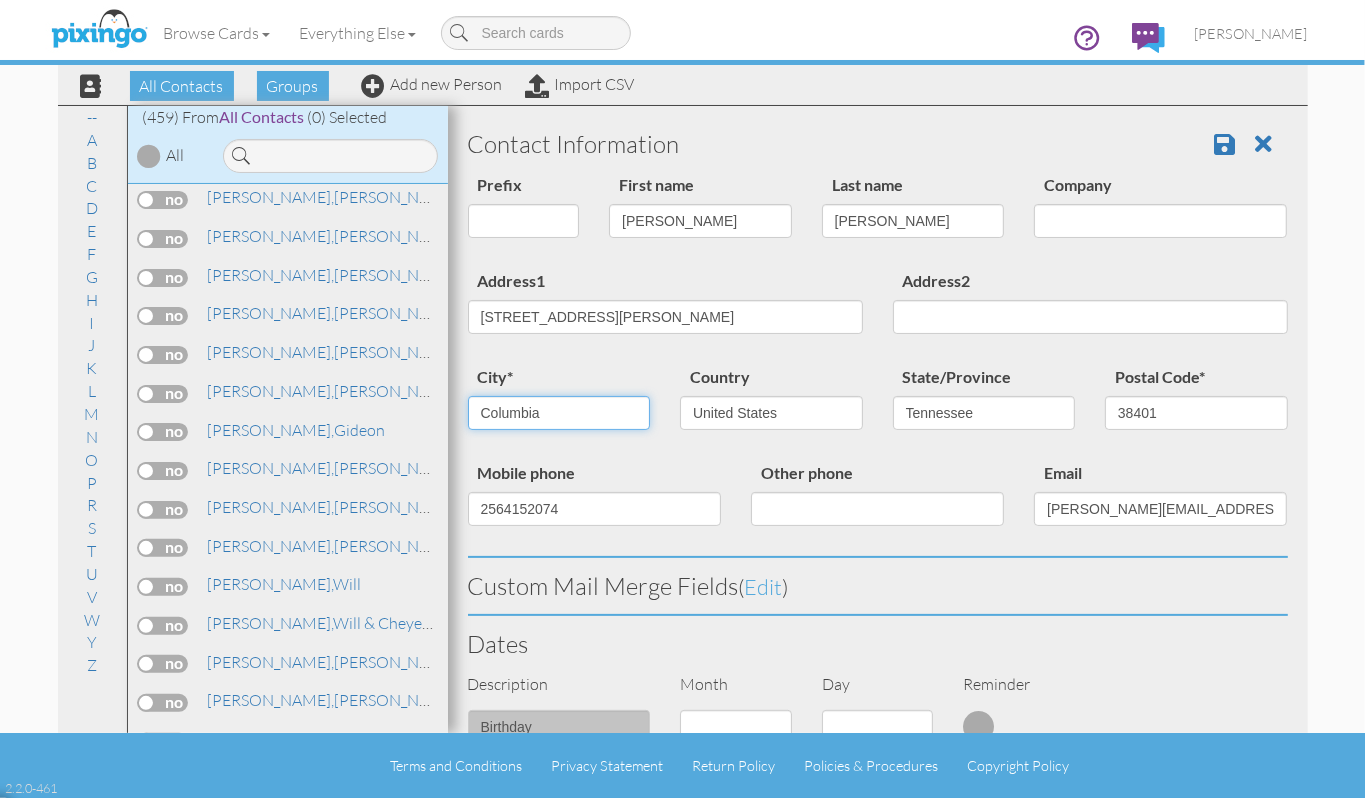 type on "Columbia" 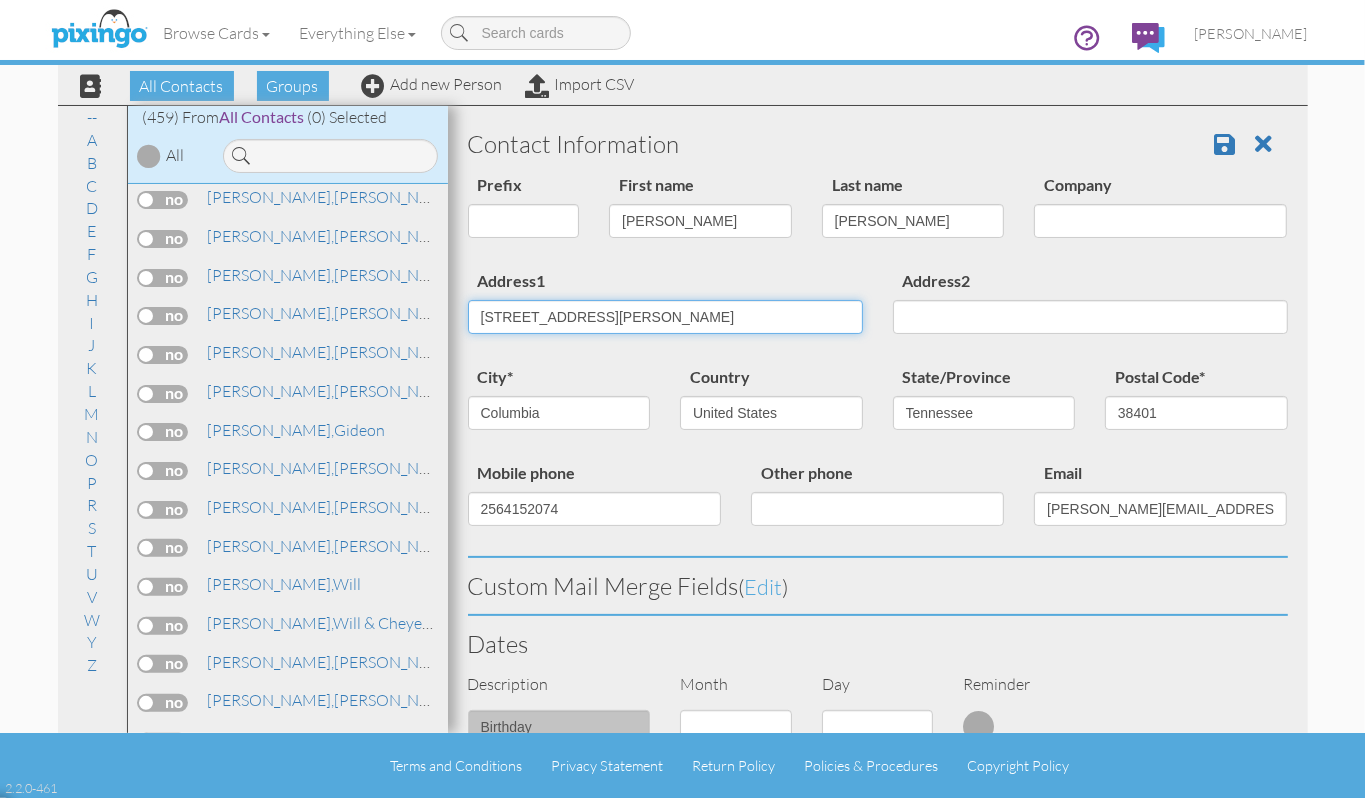 drag, startPoint x: 705, startPoint y: 313, endPoint x: 846, endPoint y: 320, distance: 141.17365 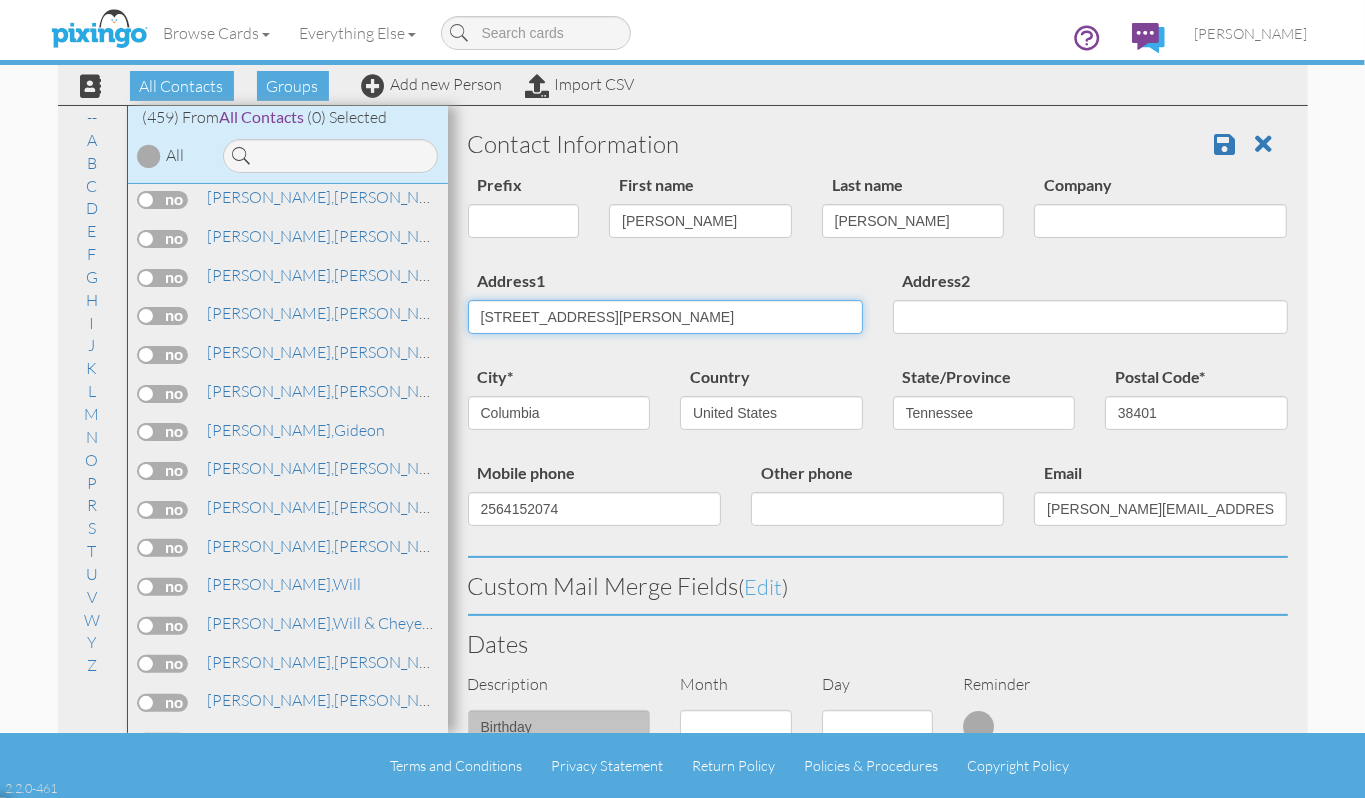 click on "[STREET_ADDRESS][PERSON_NAME]" at bounding box center [665, 317] 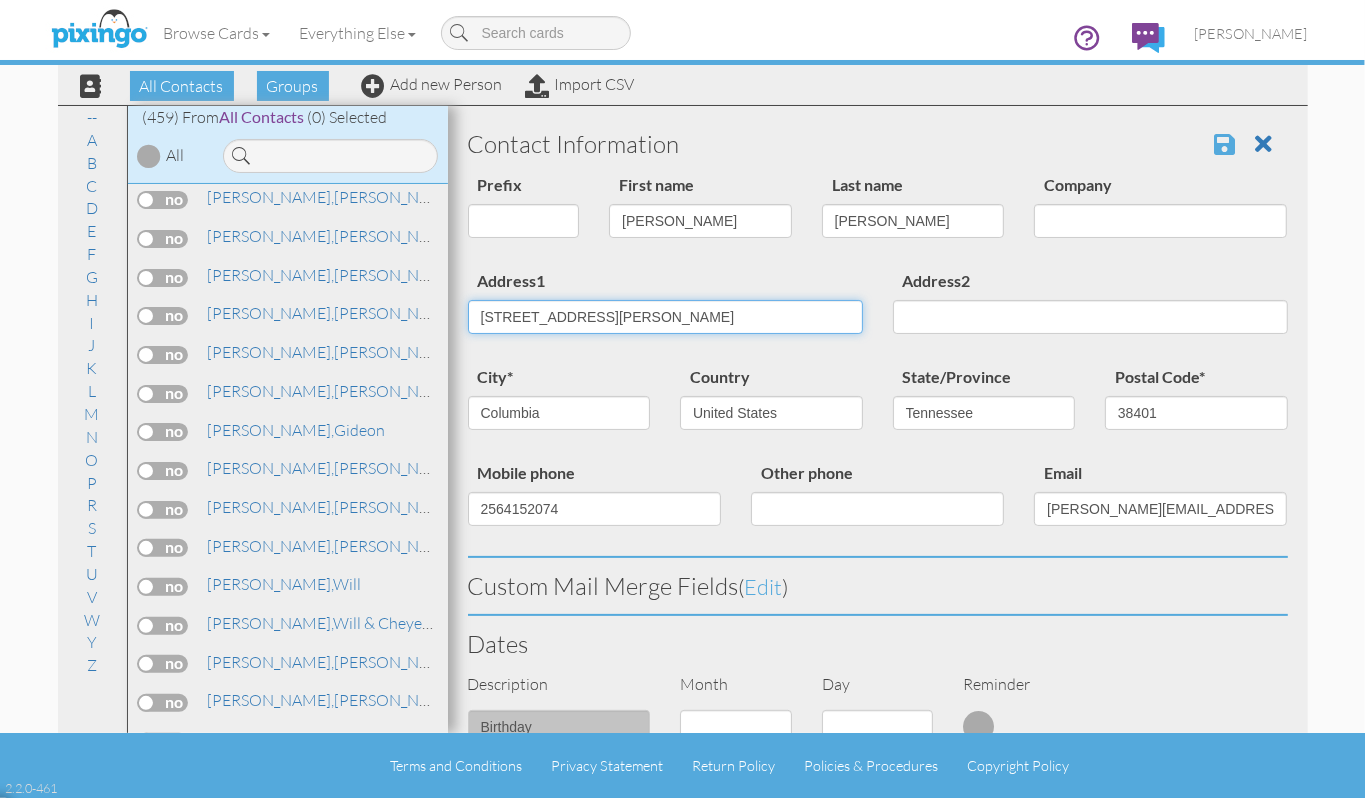 type on "[STREET_ADDRESS][PERSON_NAME]" 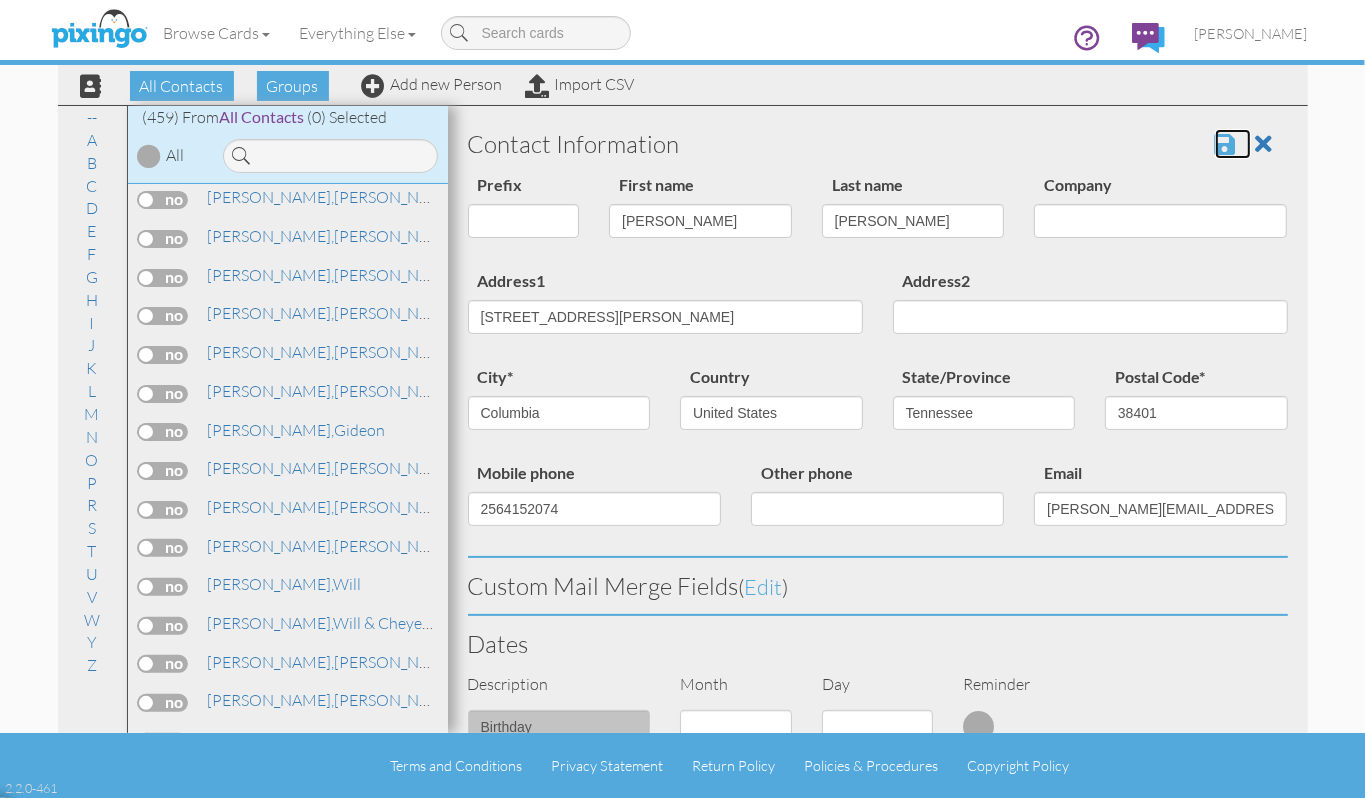 click at bounding box center (1225, 144) 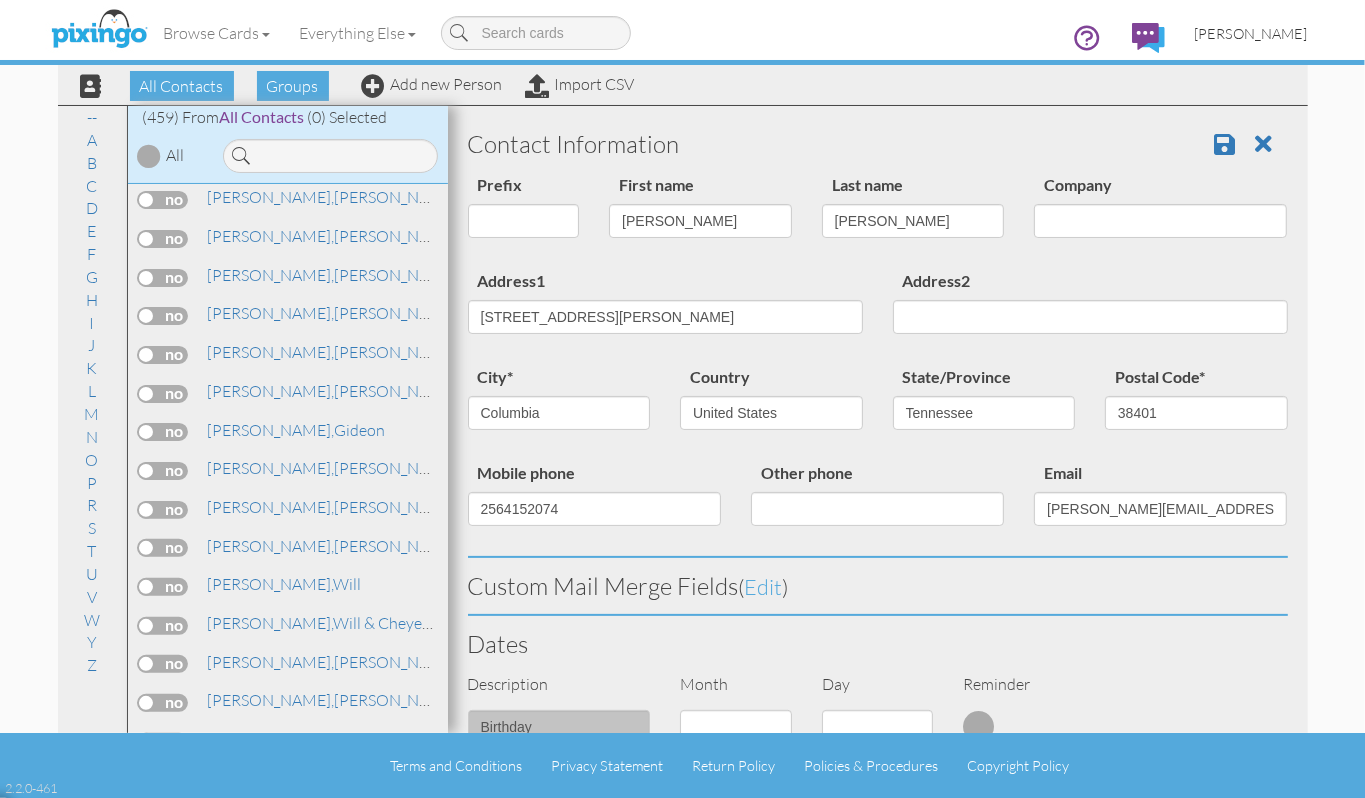 click on "[PERSON_NAME]" at bounding box center (1251, 33) 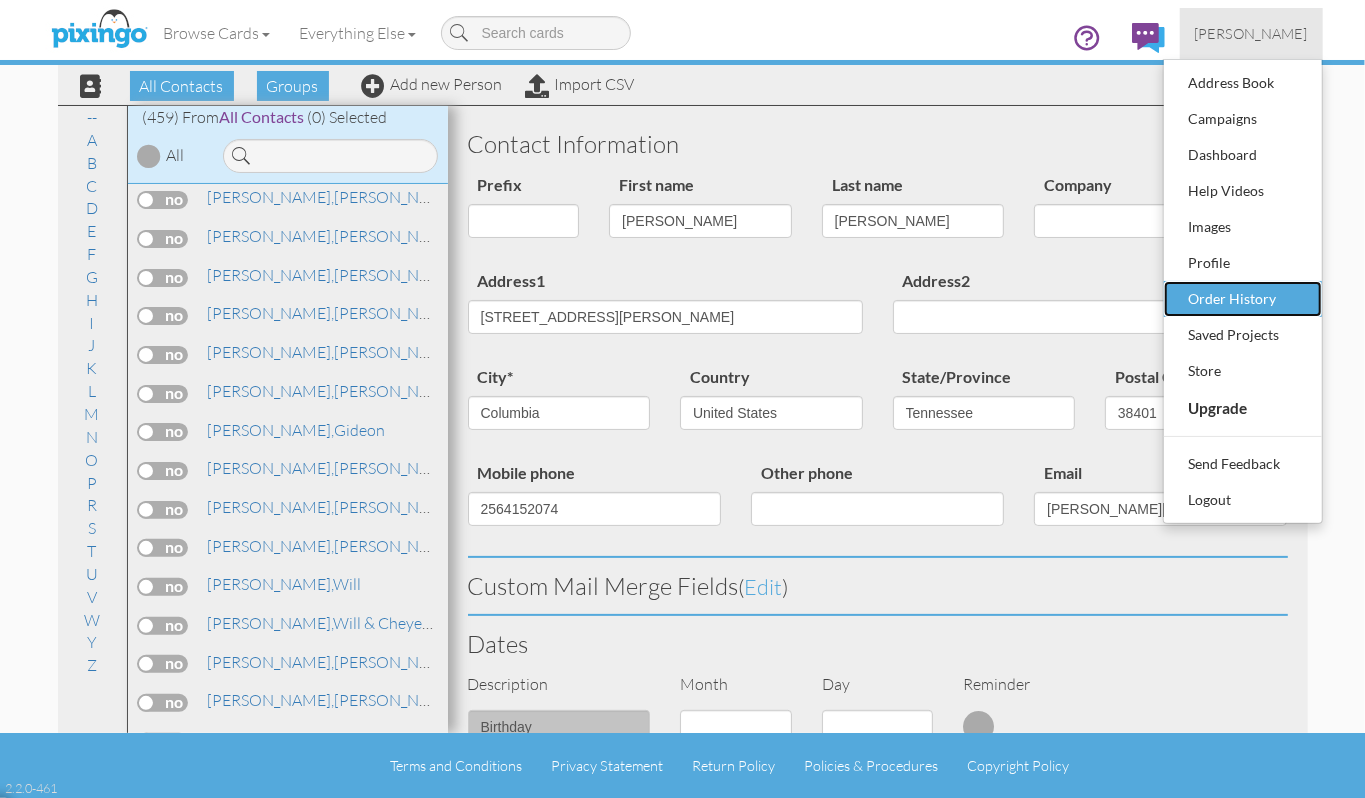 click on "Order History" at bounding box center [1243, 299] 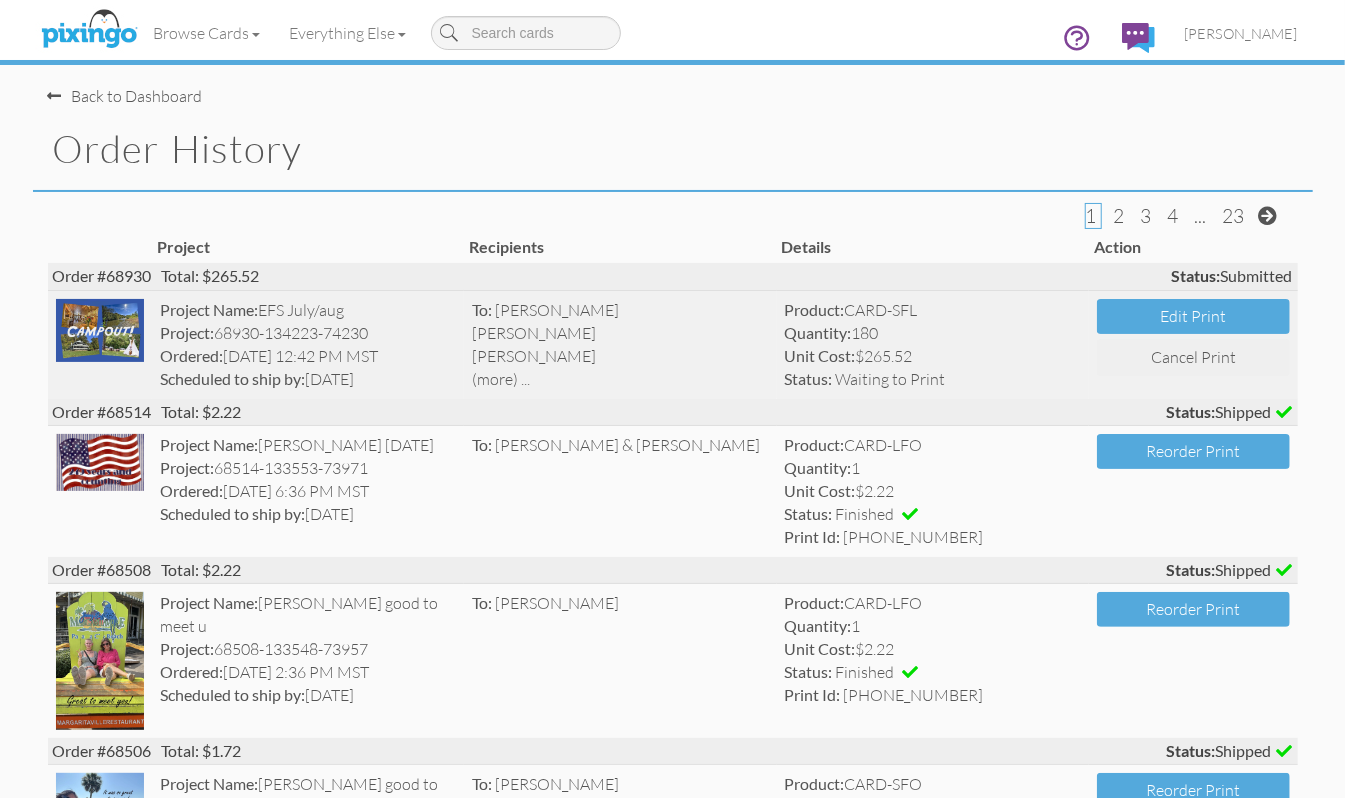 click on "[PERSON_NAME]" at bounding box center (557, 310) 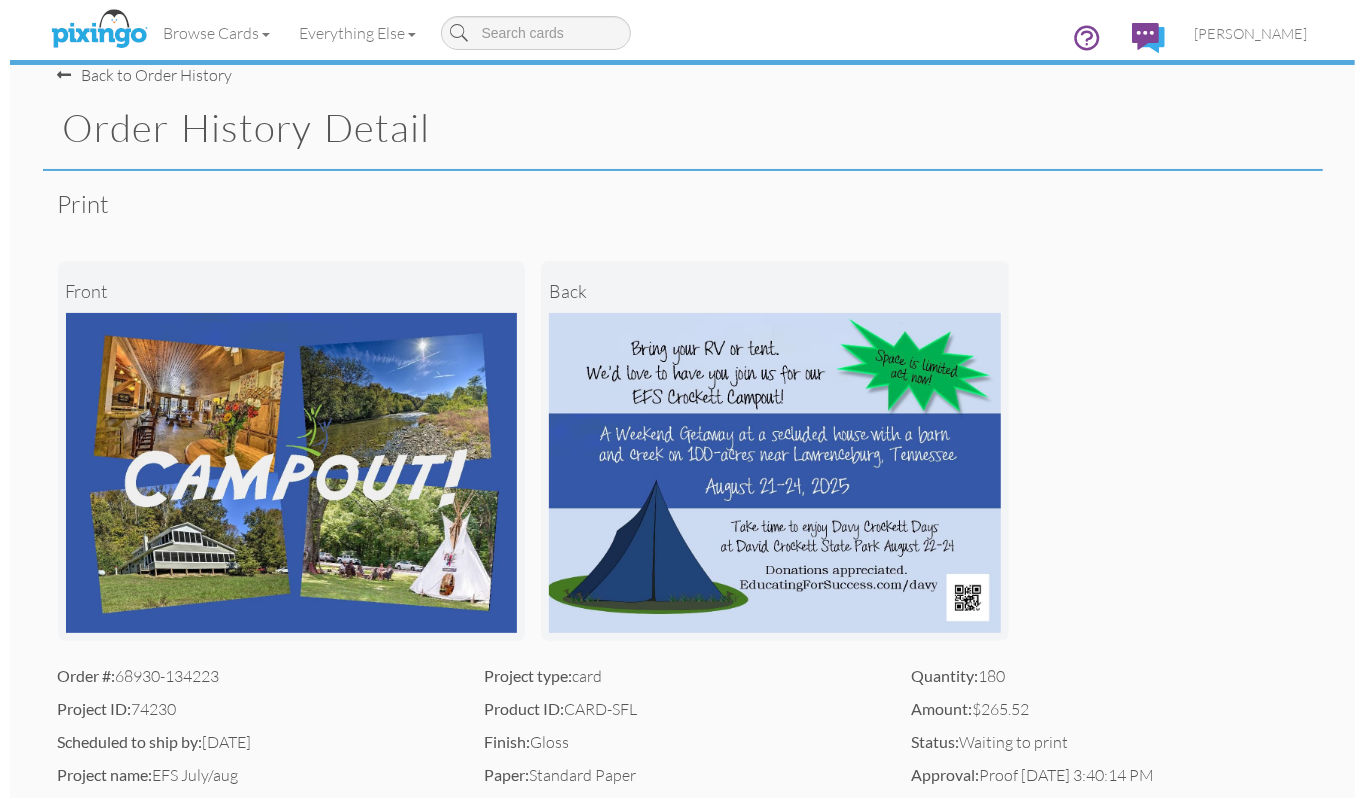 scroll, scrollTop: 0, scrollLeft: 0, axis: both 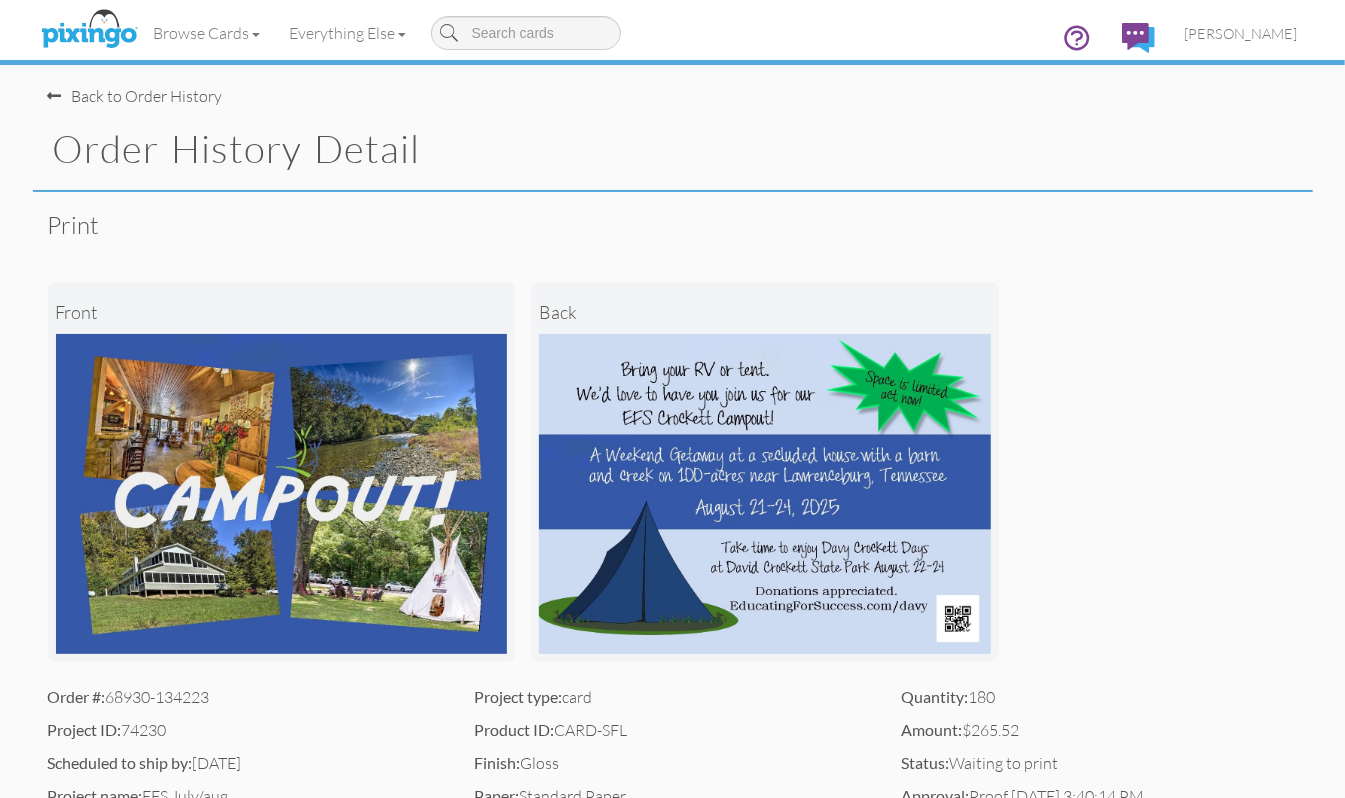 click on "Back to Order History" at bounding box center (135, 96) 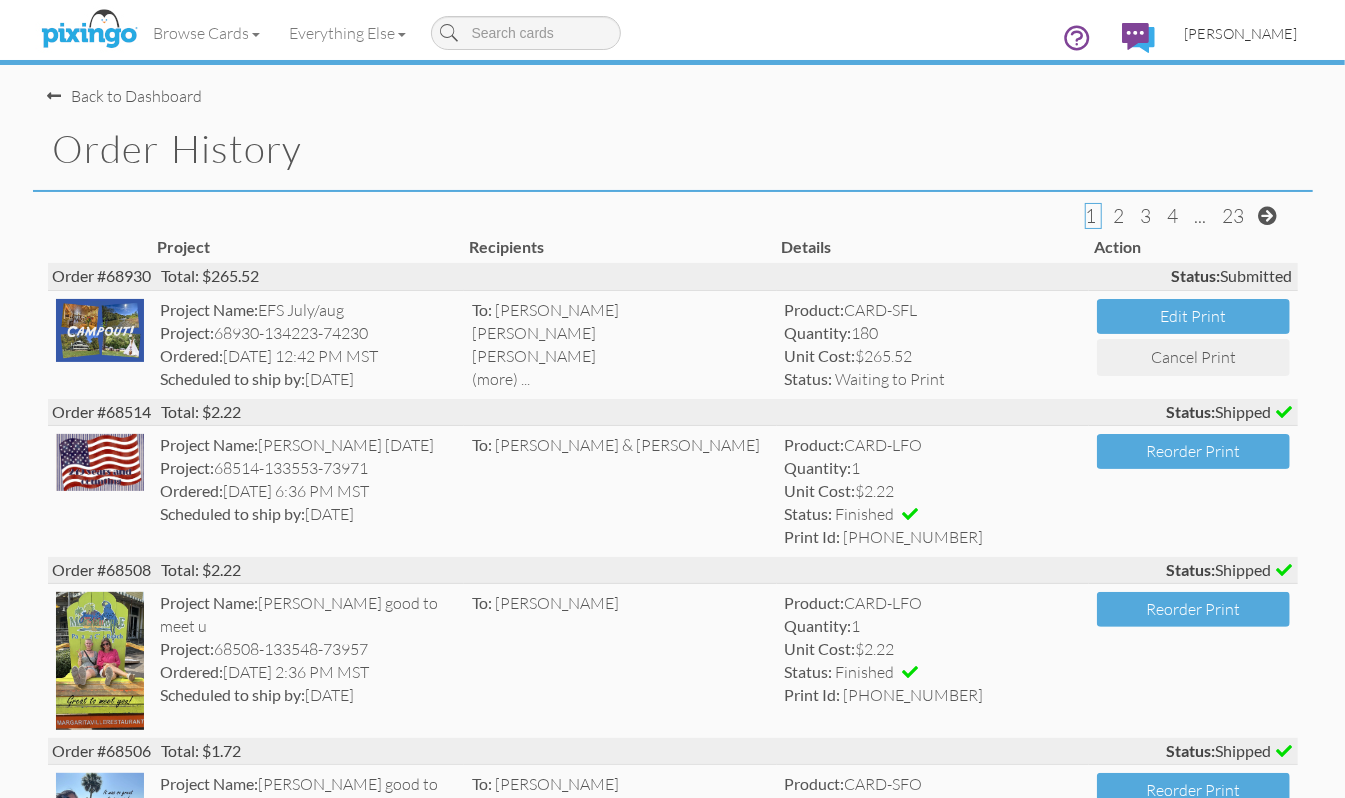 click on "[PERSON_NAME]" at bounding box center [1241, 33] 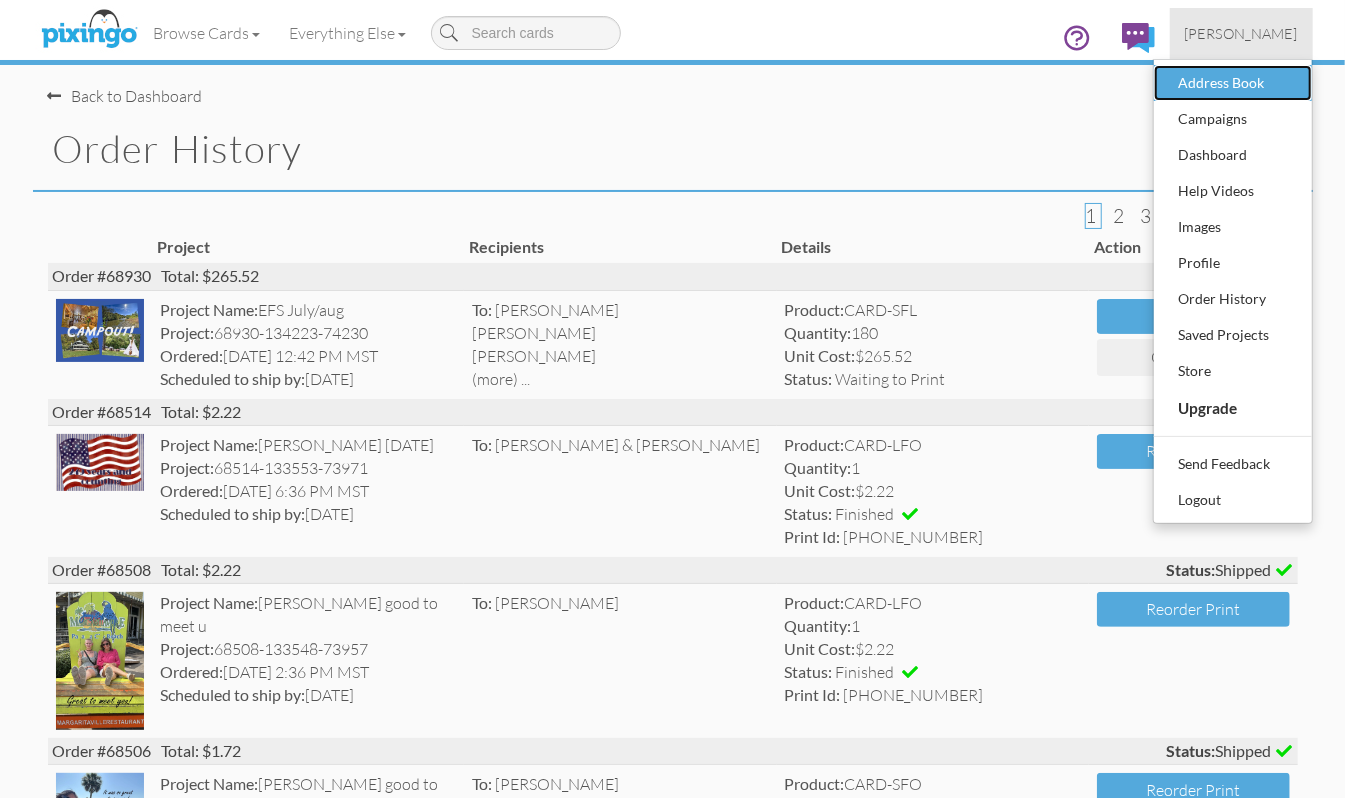 click on "Address Book" at bounding box center [1233, 83] 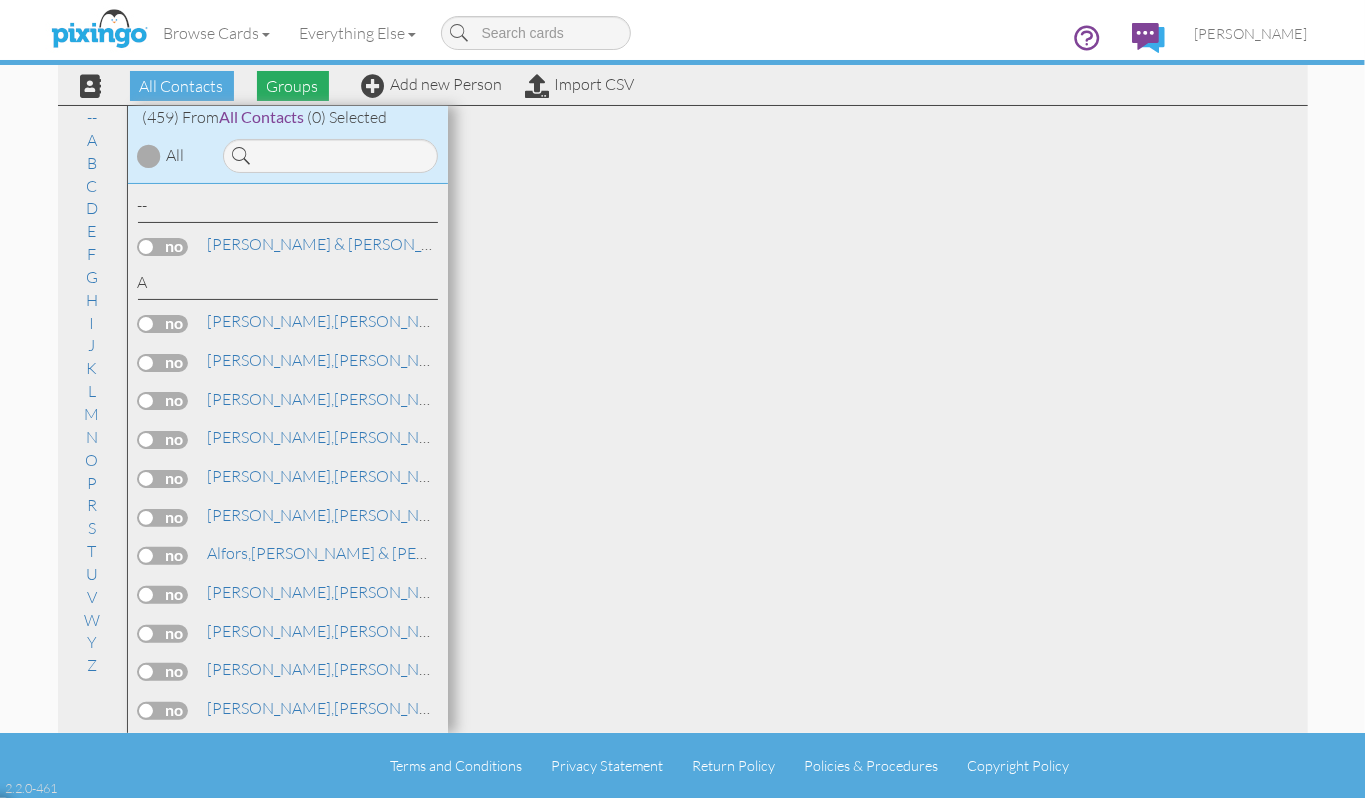 click on "Groups" at bounding box center [293, 86] 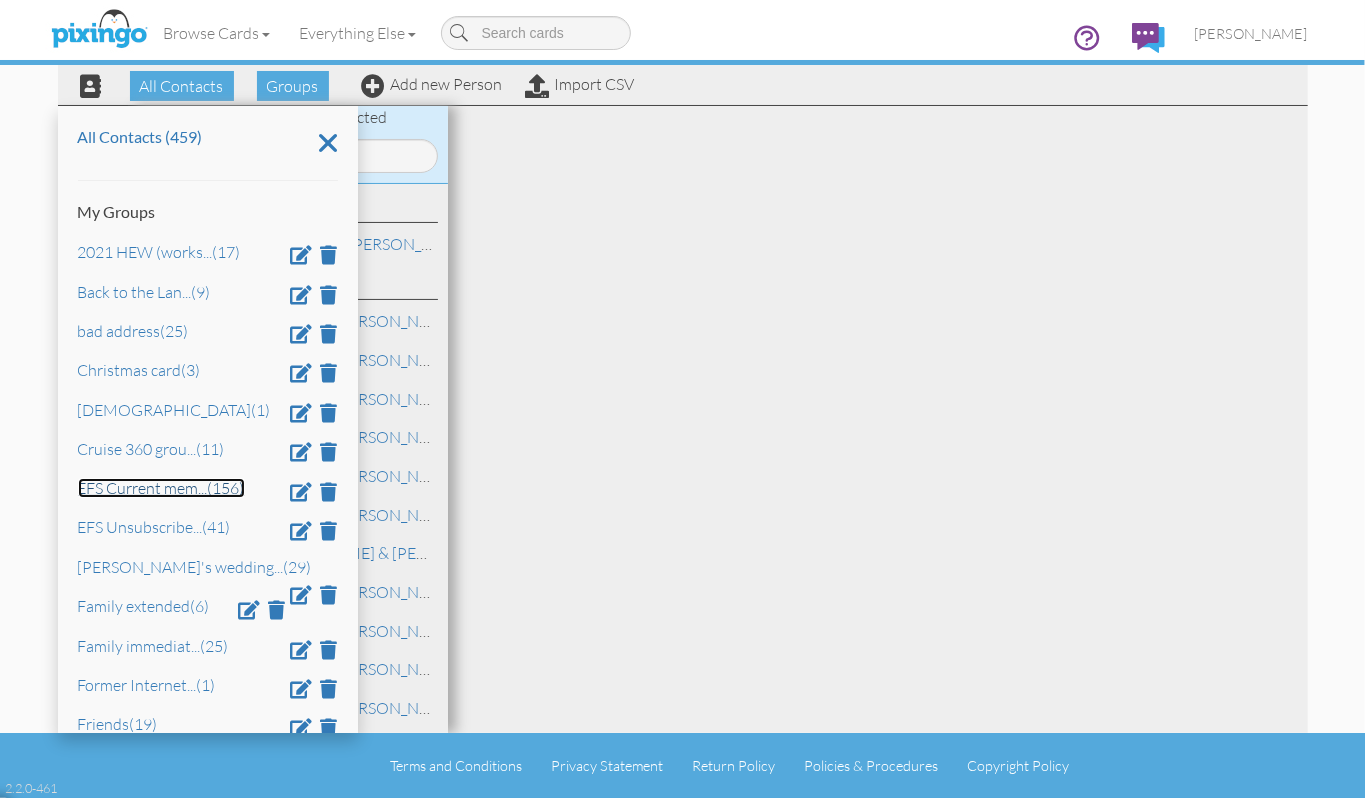 click on "EFS Current mem ...
(156)" at bounding box center (161, 488) 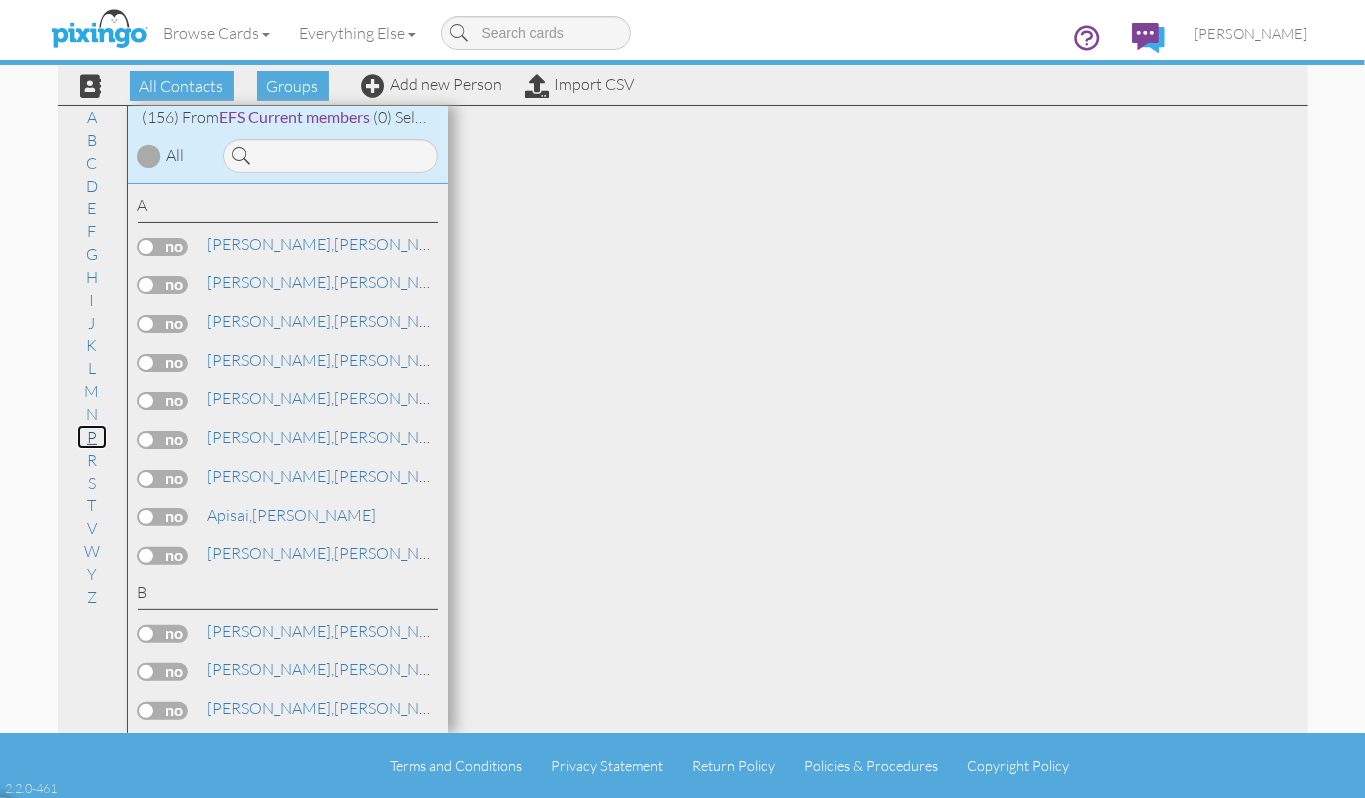 click on "P" at bounding box center [92, 437] 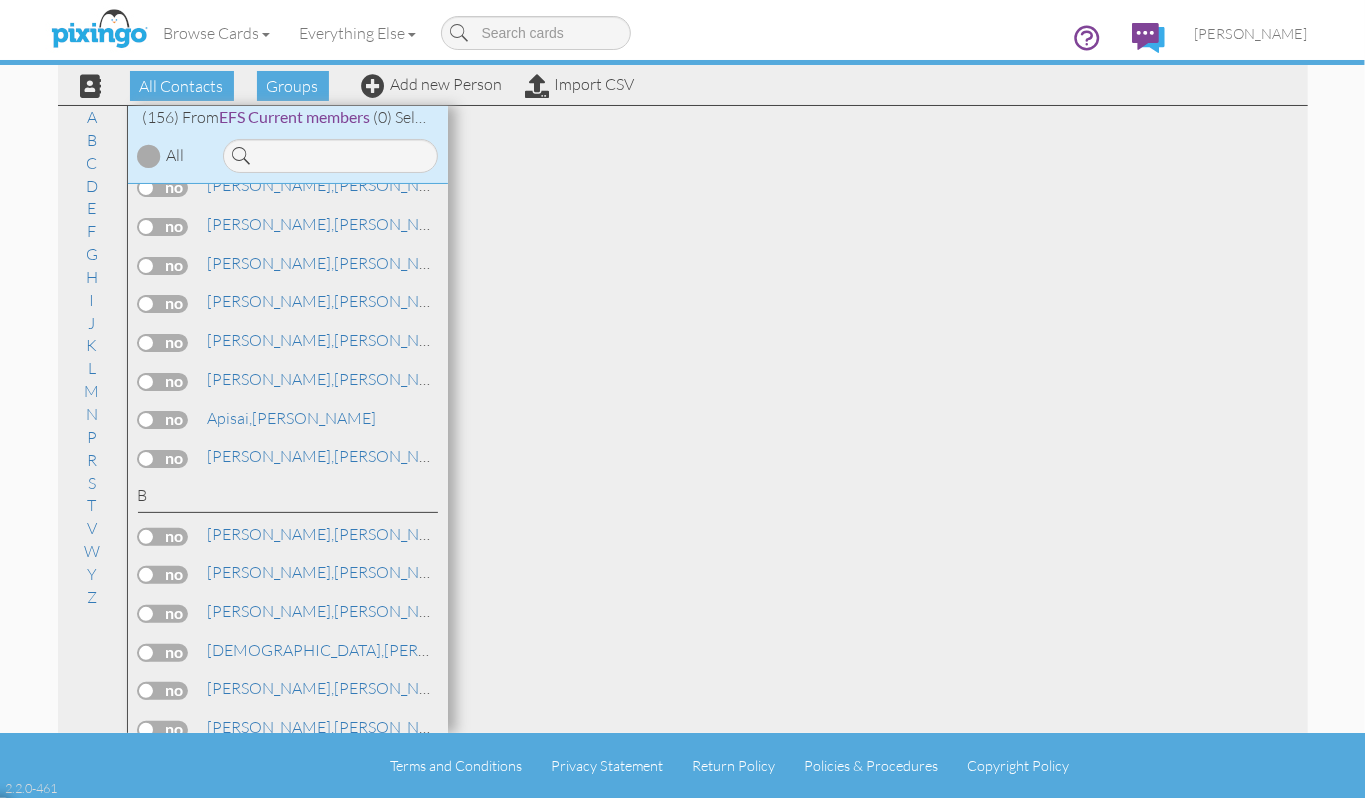 scroll, scrollTop: 0, scrollLeft: 0, axis: both 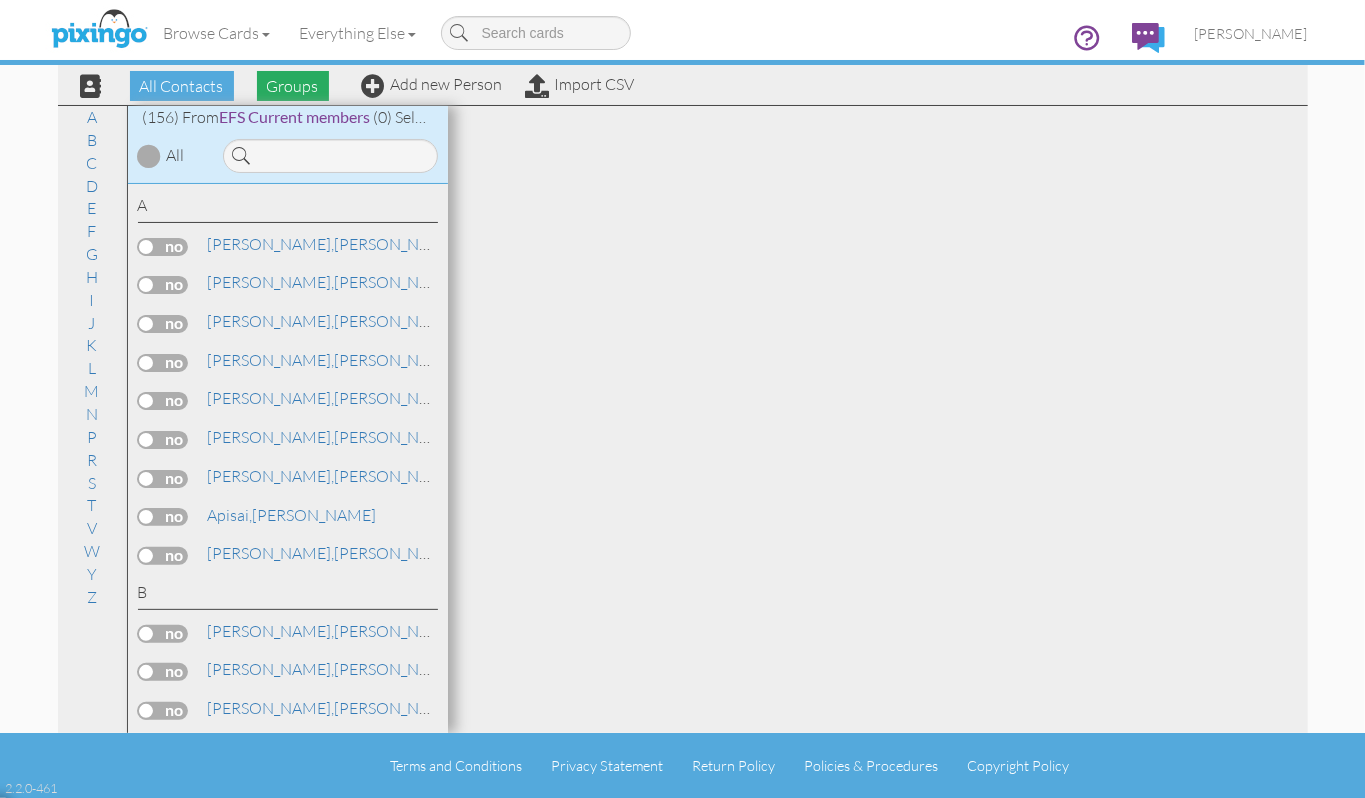 click on "Groups" at bounding box center (293, 86) 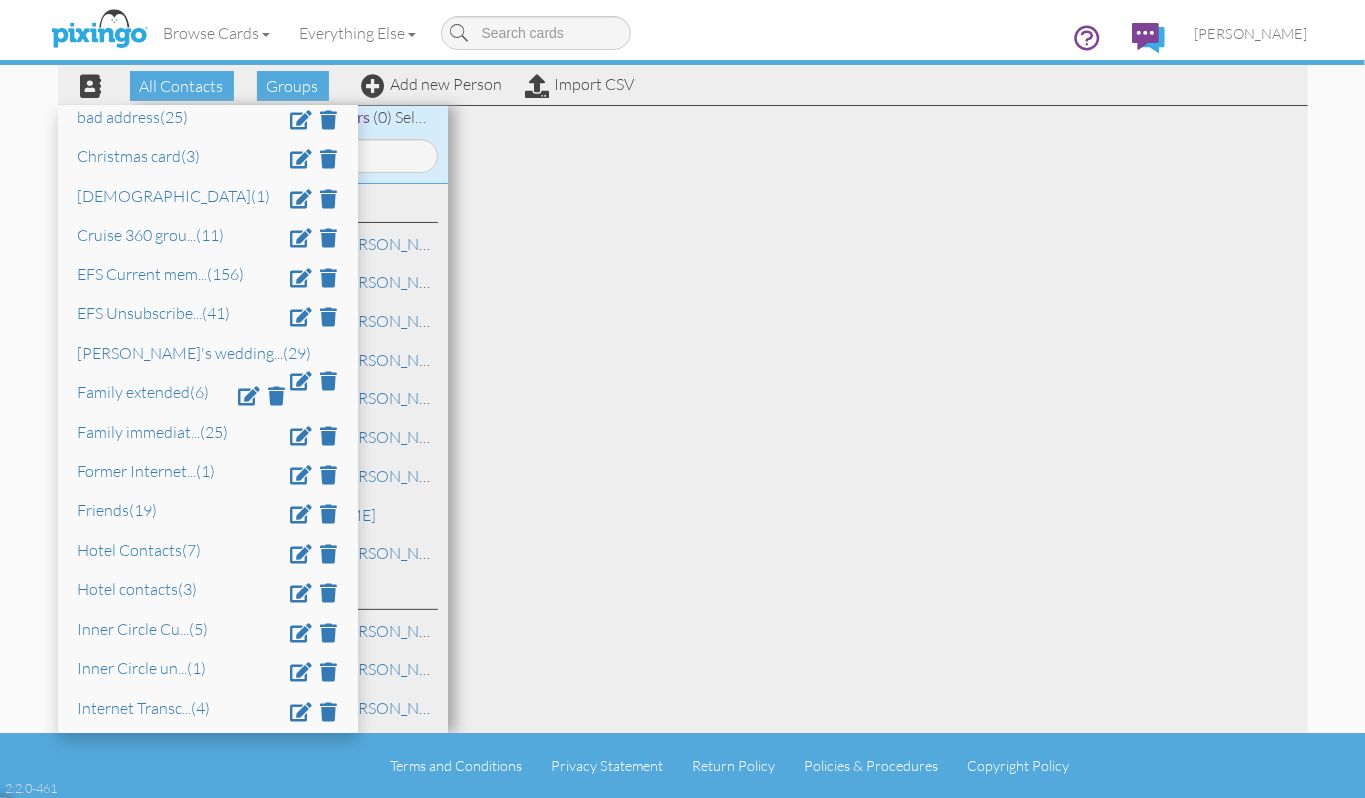 scroll, scrollTop: 266, scrollLeft: 0, axis: vertical 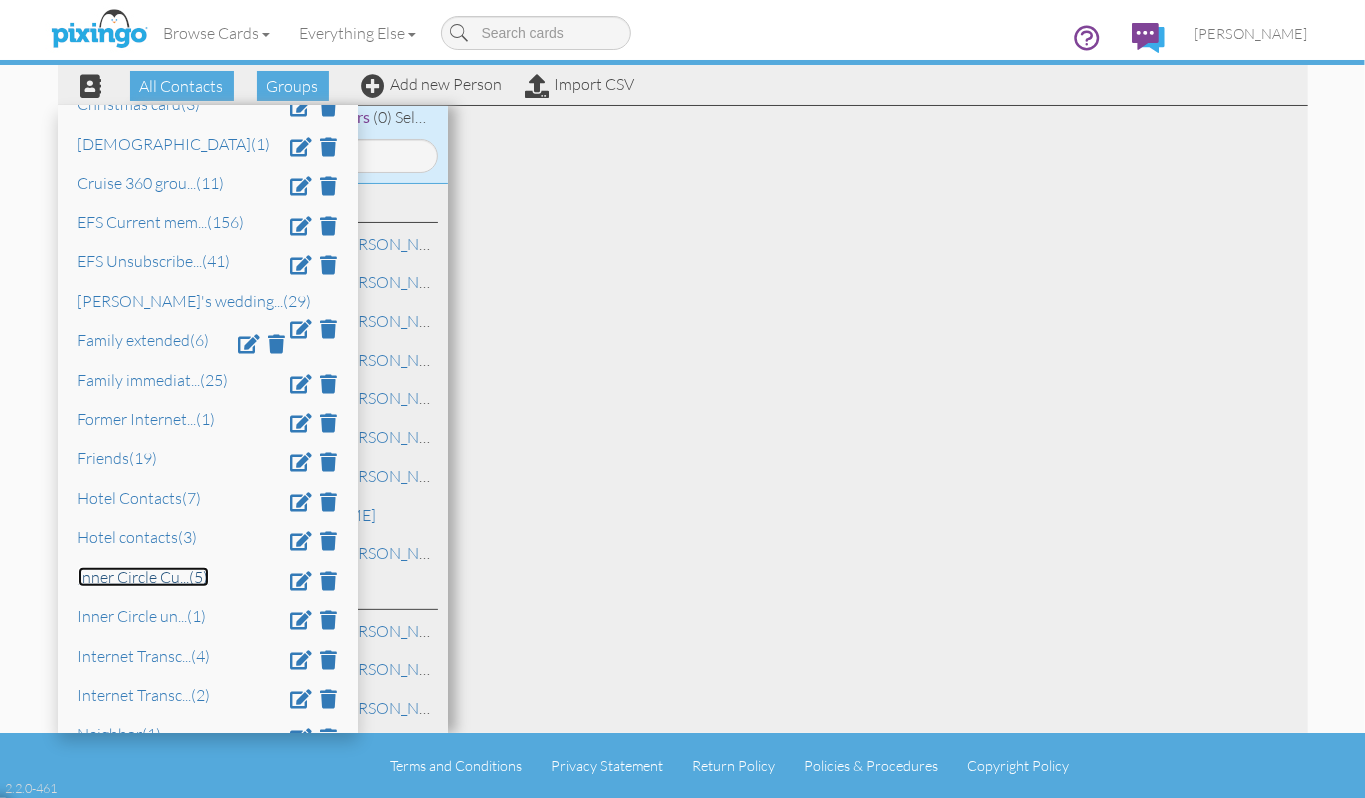 click on "Inner Circle Cu ...
(5)" at bounding box center (143, 577) 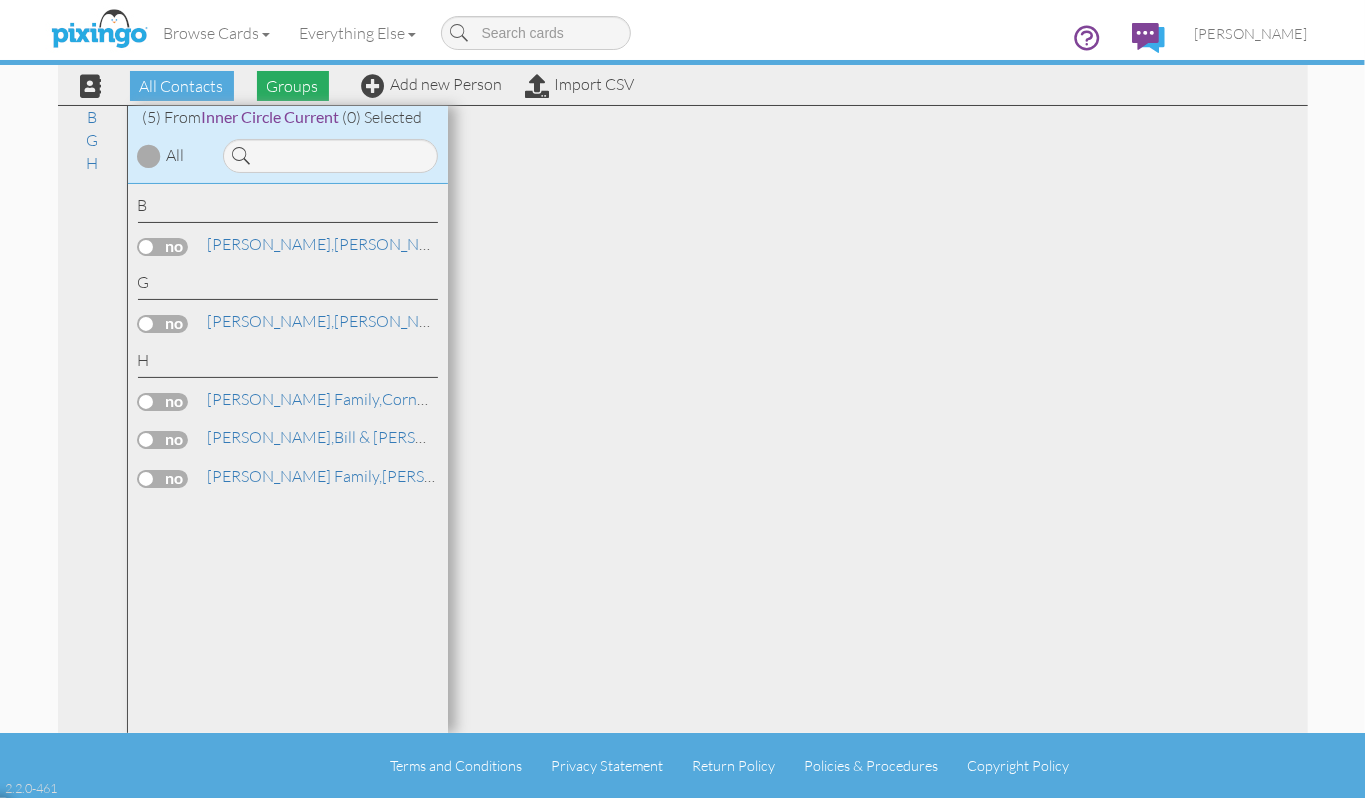click on "Groups" at bounding box center [293, 86] 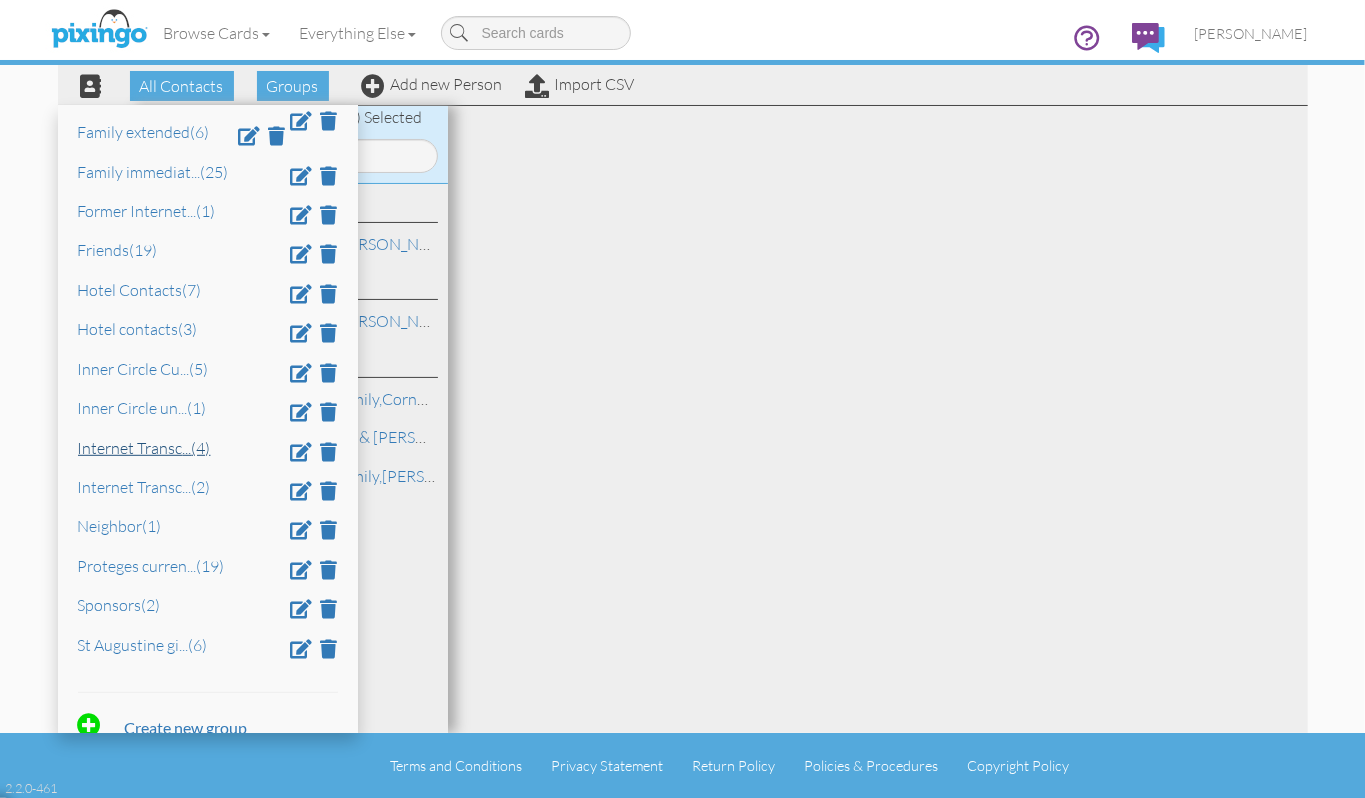 scroll, scrollTop: 509, scrollLeft: 0, axis: vertical 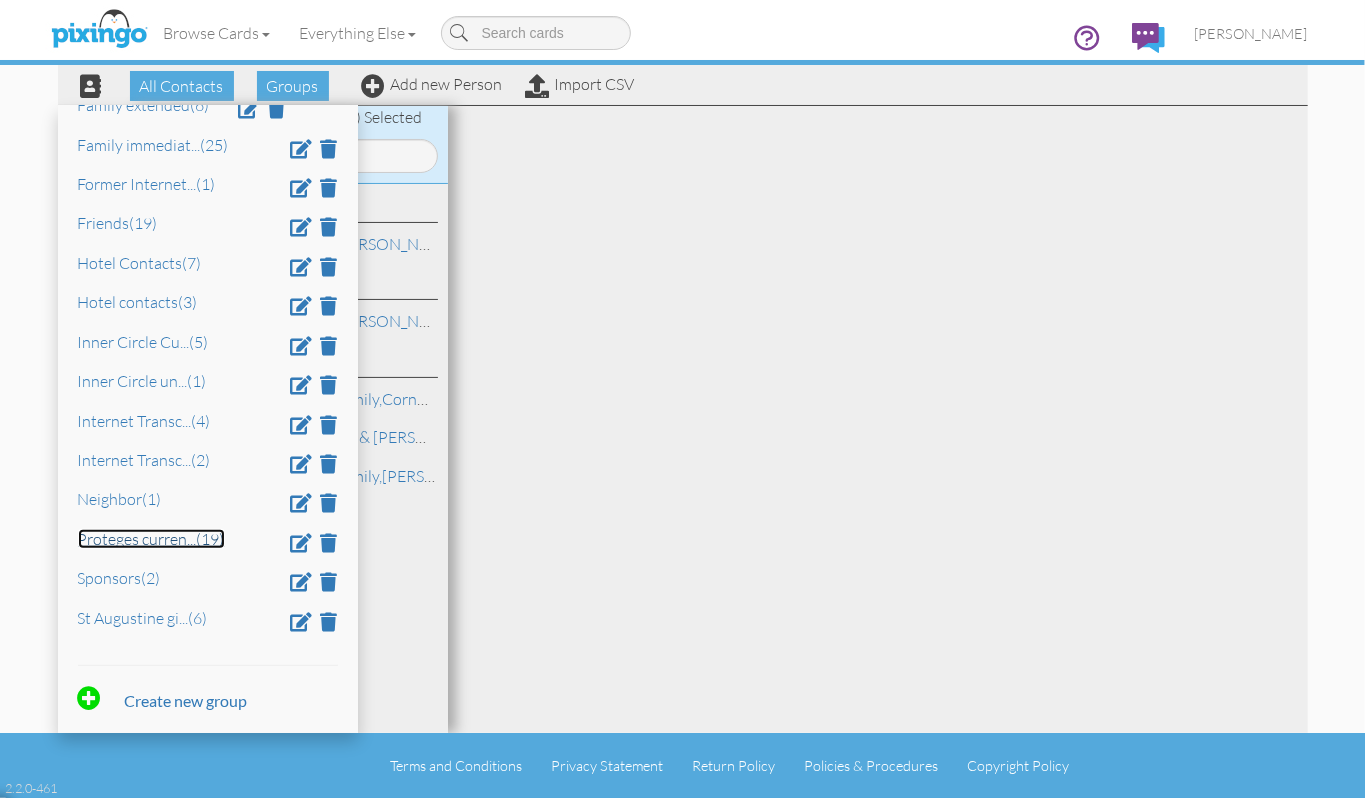 click on "Proteges curren ...
(19)" at bounding box center [151, 539] 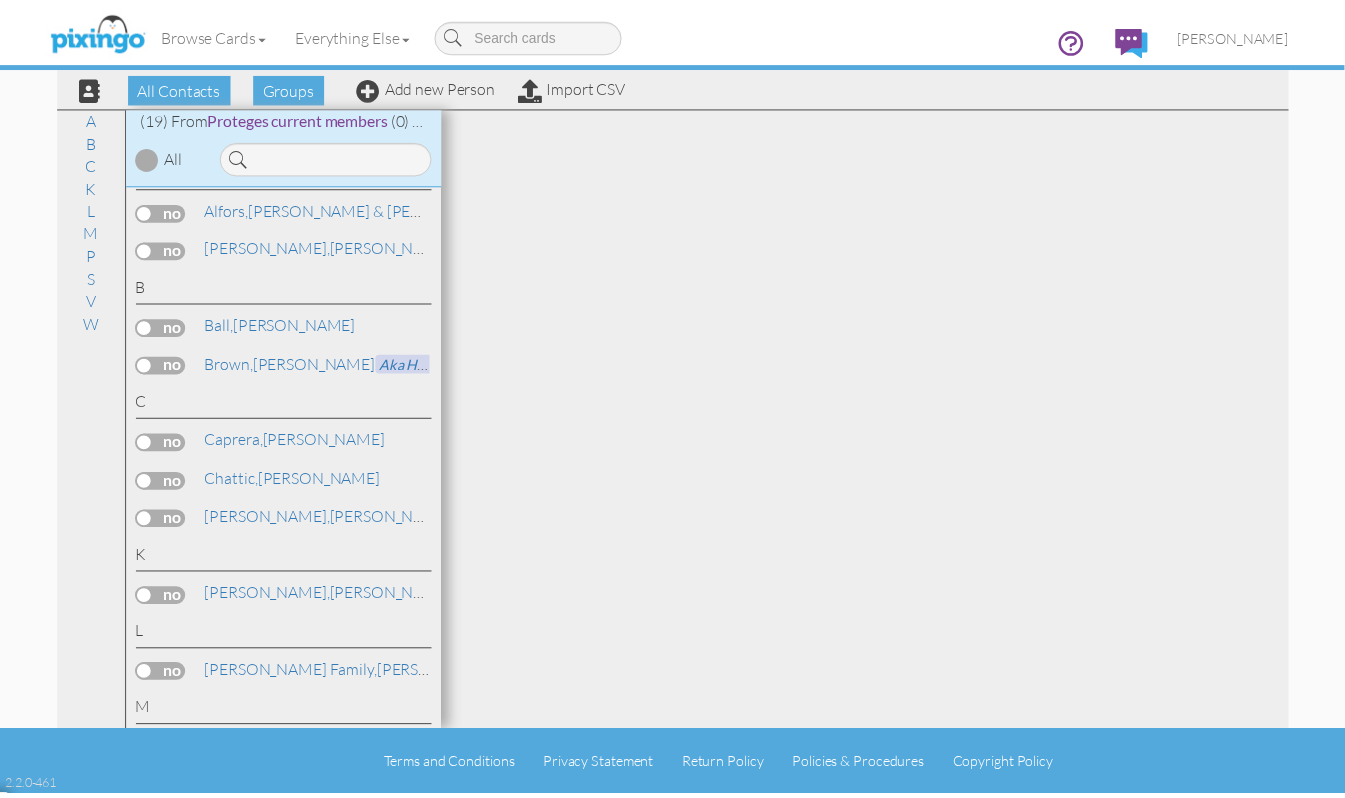 scroll, scrollTop: 0, scrollLeft: 0, axis: both 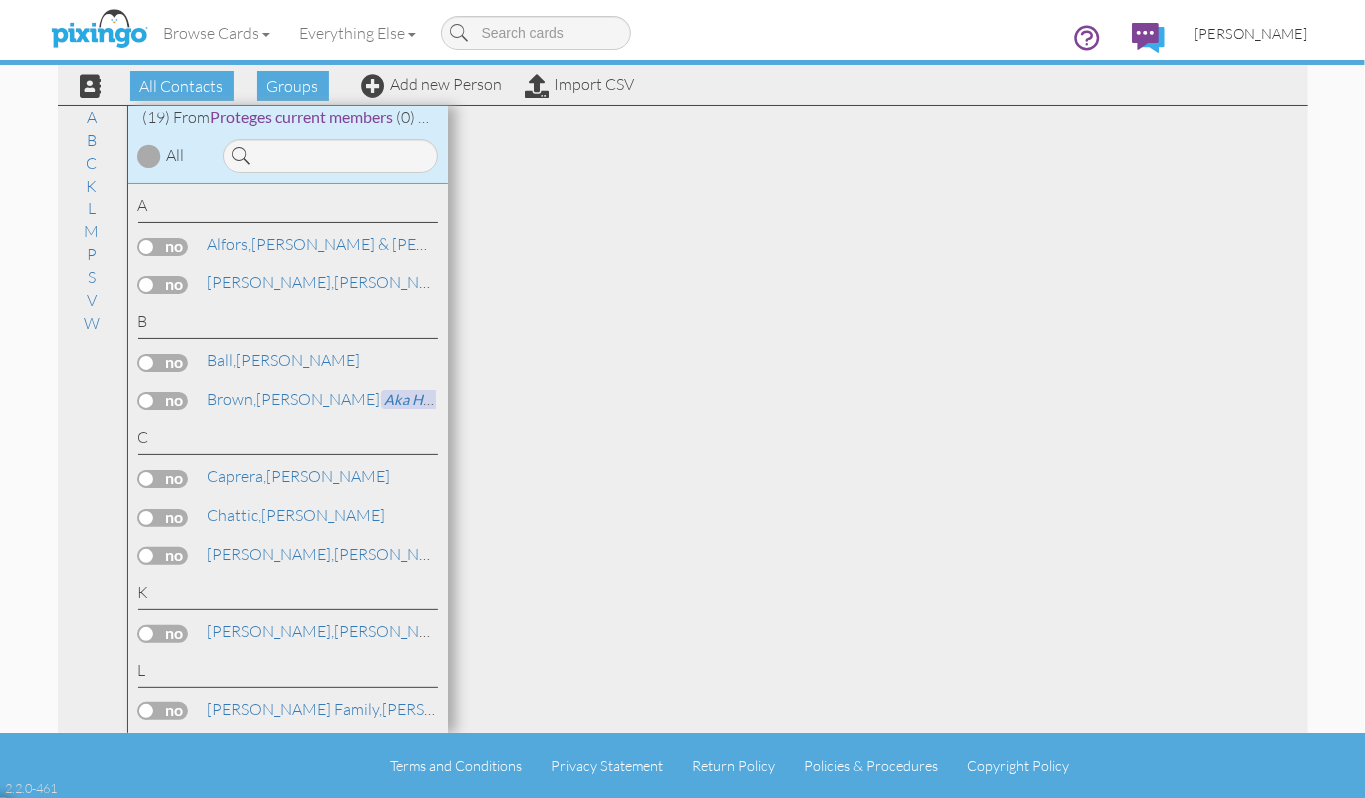 click on "[PERSON_NAME]" at bounding box center (1251, 33) 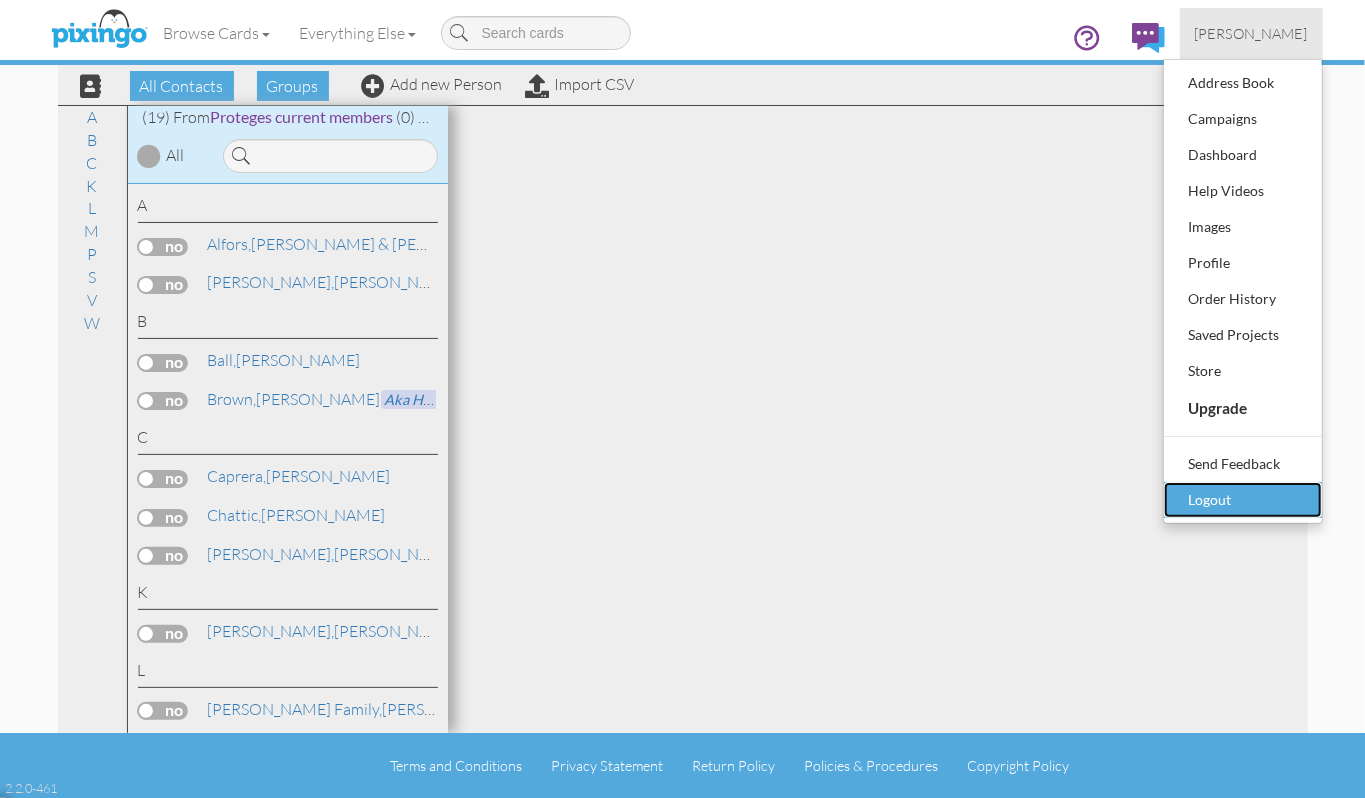 click on "Logout" at bounding box center [1243, 500] 